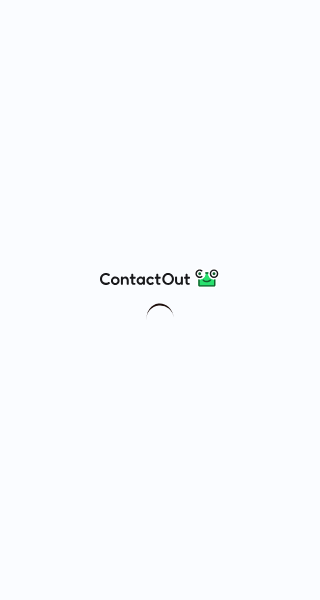 scroll, scrollTop: 0, scrollLeft: 0, axis: both 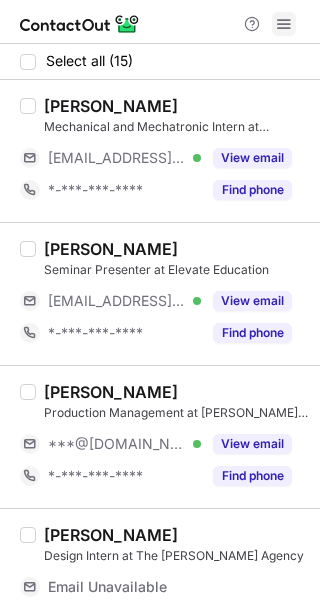 click at bounding box center [284, 24] 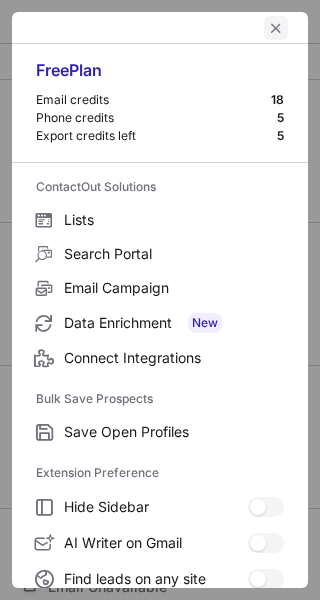 click at bounding box center [276, 28] 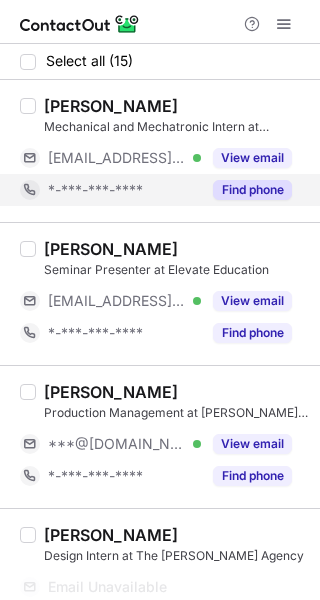 click on "Find phone" at bounding box center (252, 190) 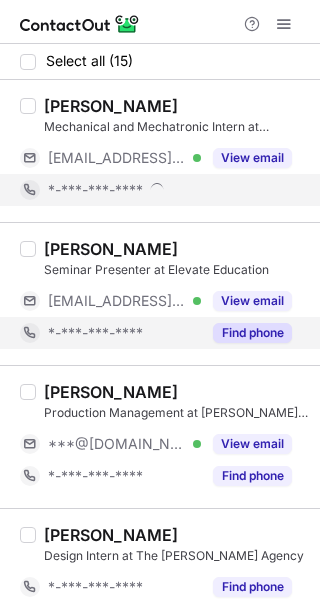 click on "Find phone" at bounding box center [252, 333] 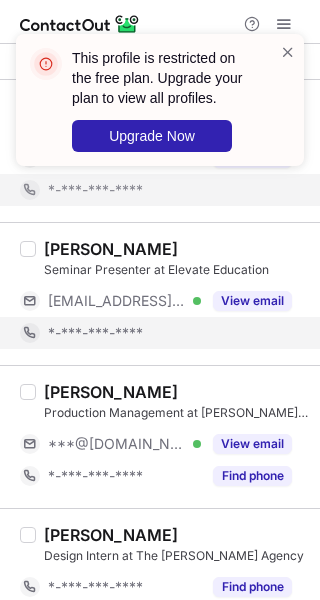 scroll, scrollTop: 133, scrollLeft: 0, axis: vertical 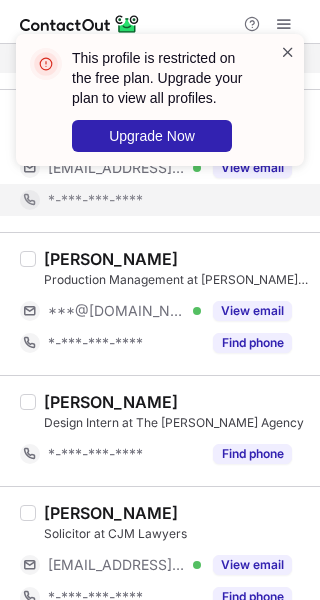 click at bounding box center [288, 52] 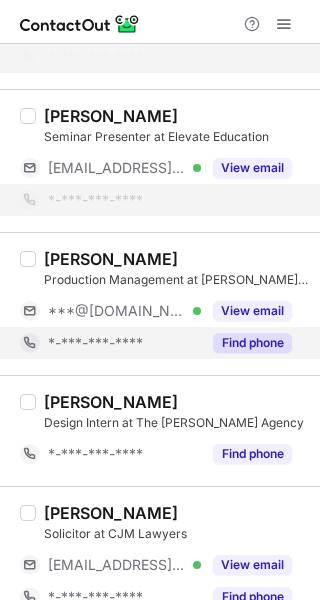 click on "Sameer Khaja Nizamuddin Production Management at Scalzo Foods ***@gmail.com Verified View email *-***-***-**** Find phone" at bounding box center (160, 303) 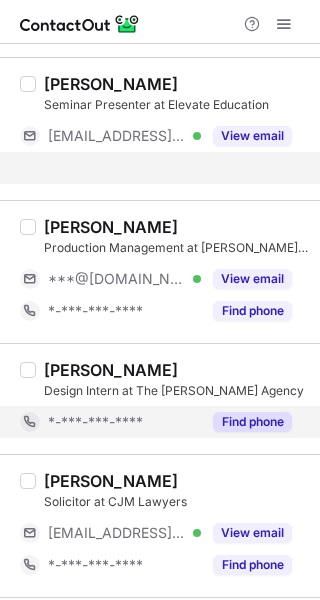 click on "Michael Venner Design Intern at The Bundy Agency *-***-***-**** Find phone" at bounding box center [160, 398] 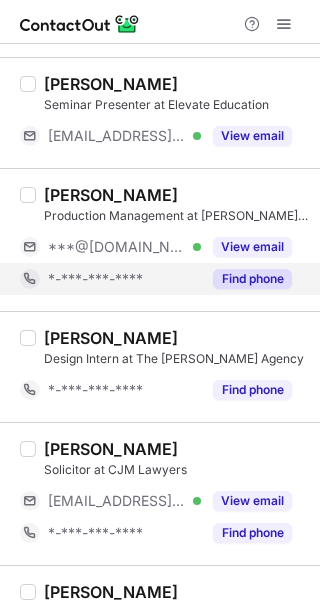 click on "Find phone" at bounding box center [246, 279] 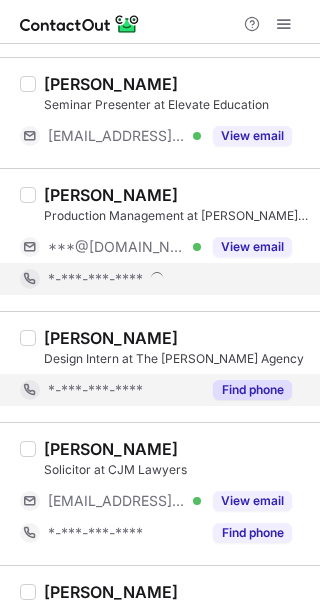 click on "Find phone" at bounding box center (252, 390) 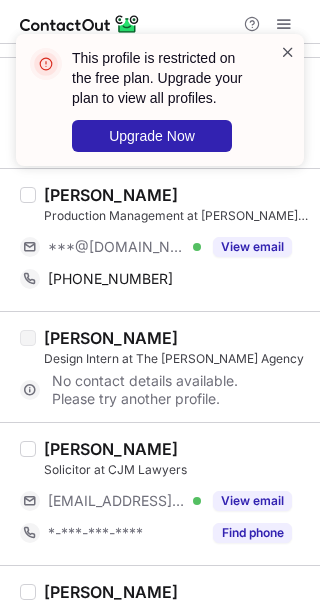 click at bounding box center [288, 52] 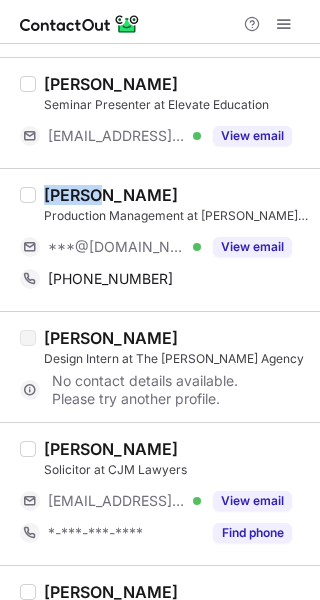 copy on "Sameer" 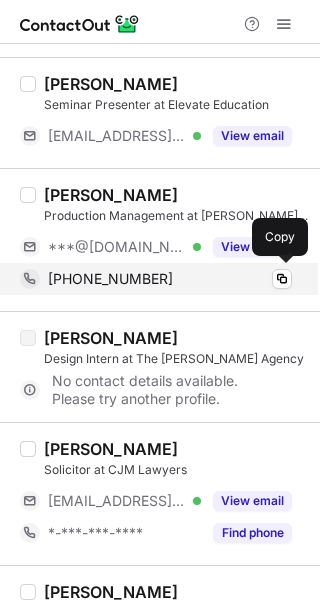 click on "+917386524615" at bounding box center [170, 279] 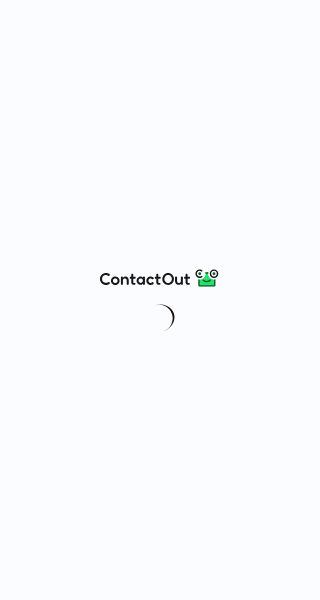 scroll, scrollTop: 0, scrollLeft: 0, axis: both 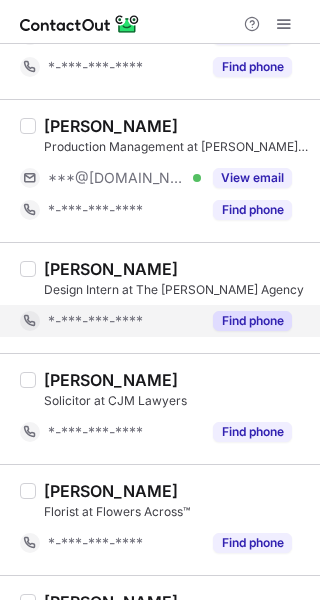click on "Find phone" at bounding box center [252, 321] 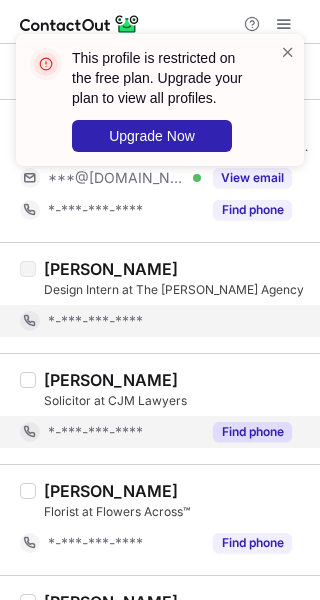 click on "Find phone" at bounding box center (252, 432) 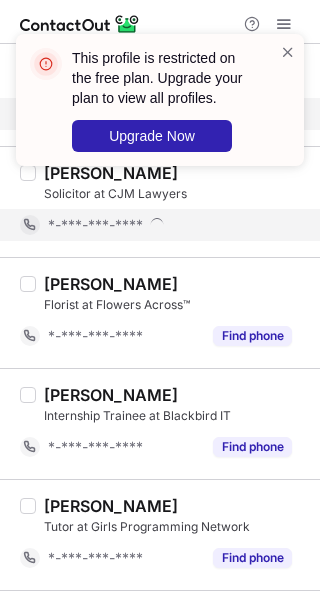 scroll, scrollTop: 533, scrollLeft: 0, axis: vertical 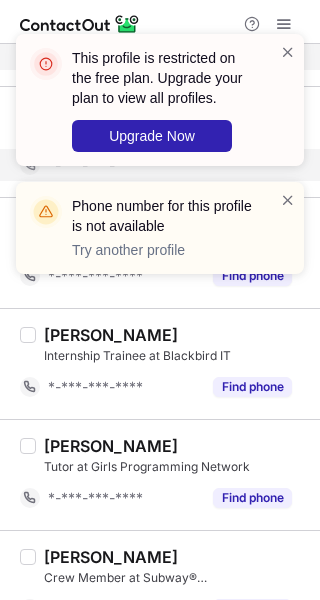 click on "This profile is restricted on the free plan. Upgrade your plan to view all profiles. Upgrade Now Phone number for this profile is not available Try another profile" at bounding box center (160, 162) 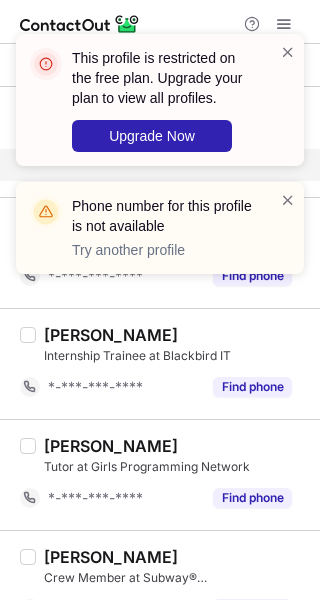 drag, startPoint x: 282, startPoint y: 197, endPoint x: 285, endPoint y: 121, distance: 76.05919 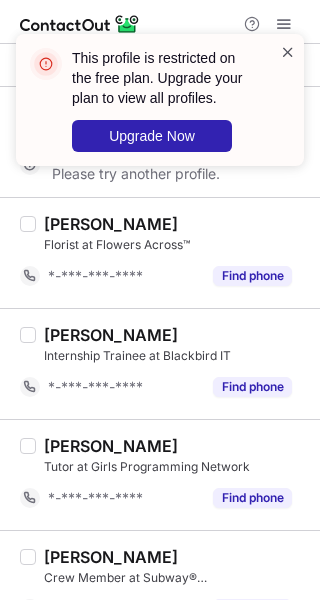 click at bounding box center [288, 52] 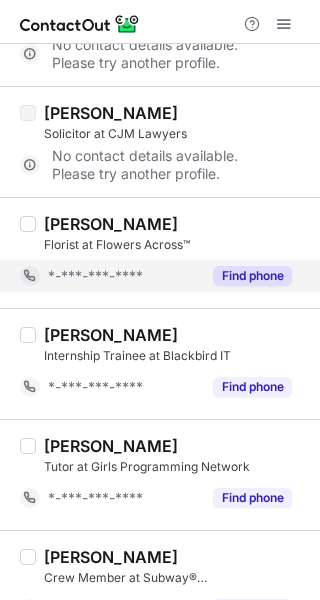 click on "Find phone" at bounding box center (252, 276) 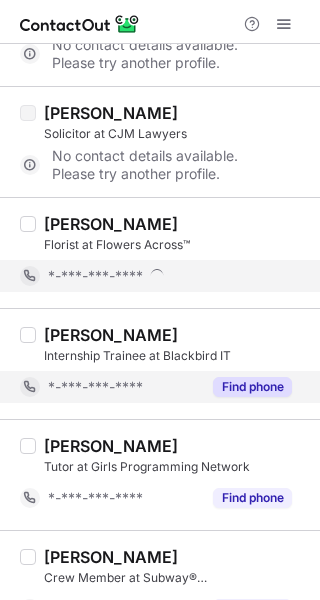 click on "Find phone" at bounding box center [252, 387] 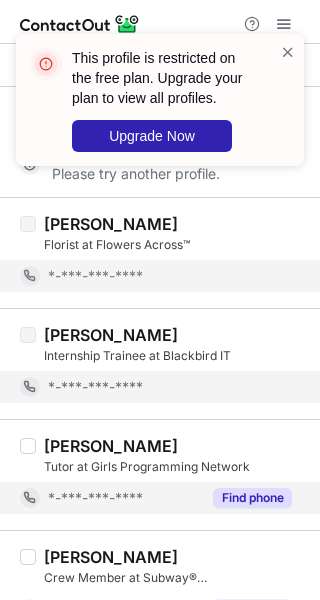 click on "Find phone" at bounding box center (252, 498) 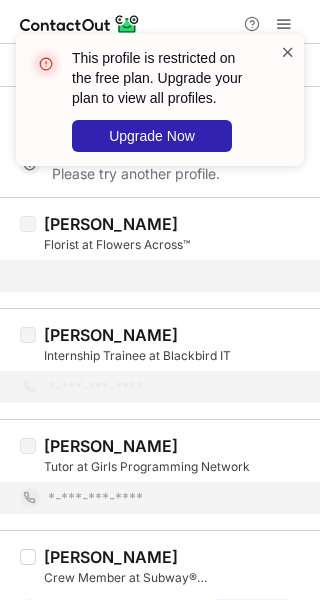 click at bounding box center [288, 52] 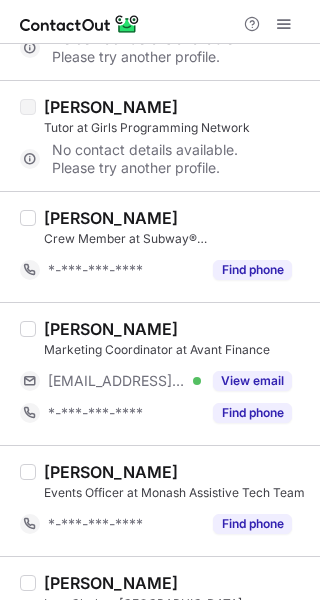 scroll, scrollTop: 933, scrollLeft: 0, axis: vertical 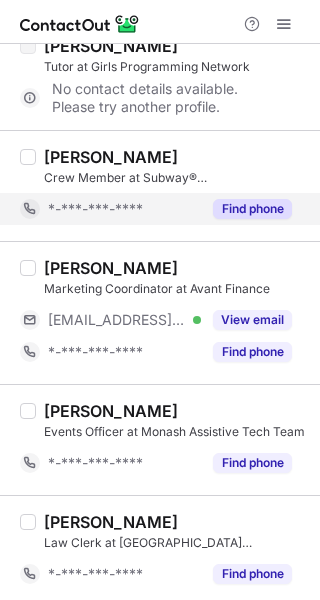 click on "Find phone" at bounding box center [252, 209] 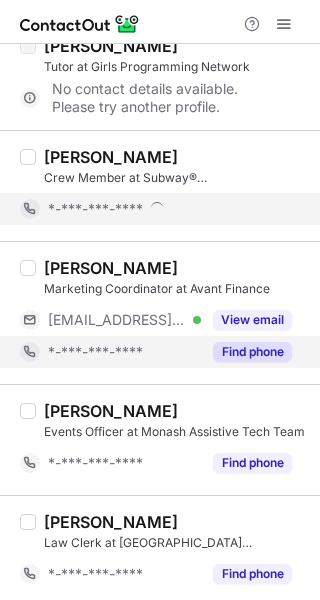 click on "Find phone" at bounding box center [252, 352] 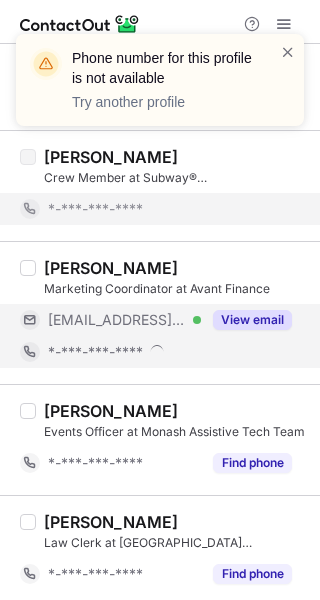 scroll, scrollTop: 1066, scrollLeft: 0, axis: vertical 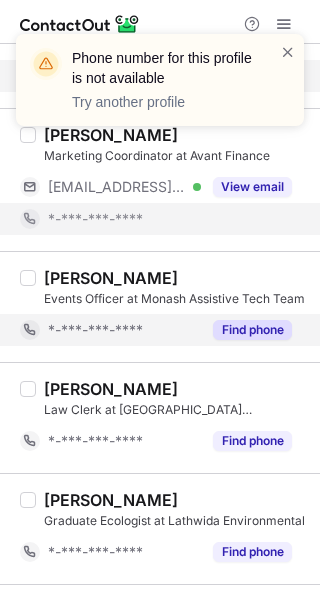 click on "Find phone" at bounding box center (252, 330) 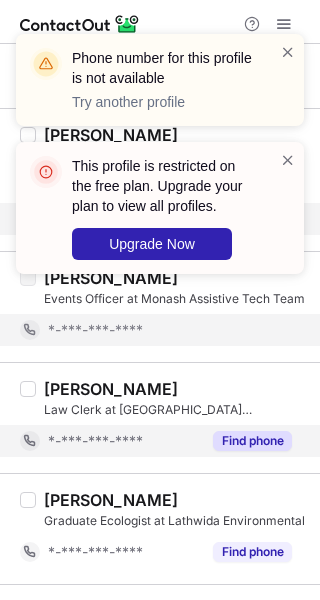 click on "Find phone" at bounding box center (252, 441) 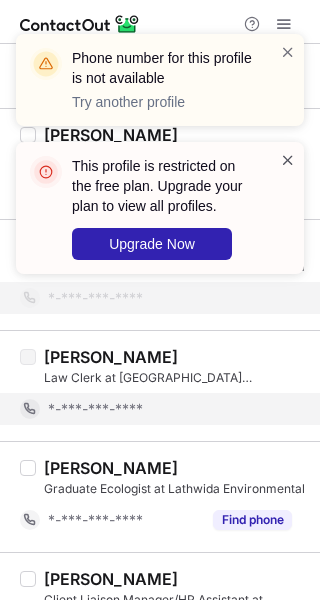 click at bounding box center (288, 160) 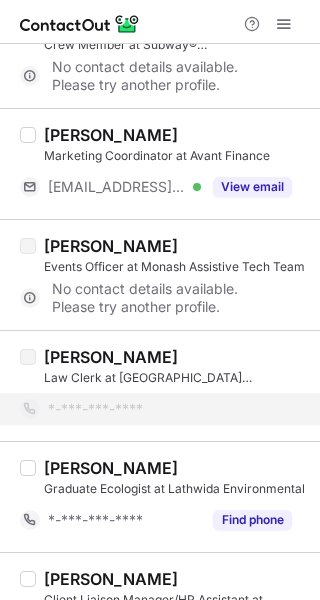 drag, startPoint x: 249, startPoint y: 511, endPoint x: 251, endPoint y: 422, distance: 89.02247 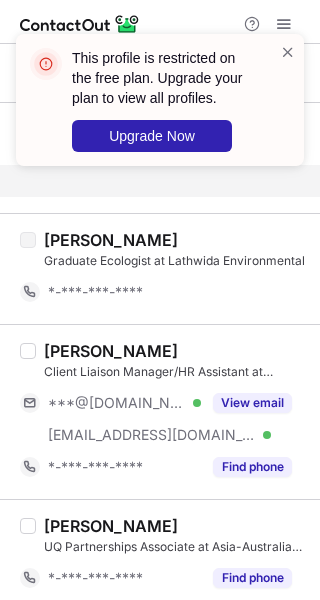 scroll, scrollTop: 1299, scrollLeft: 0, axis: vertical 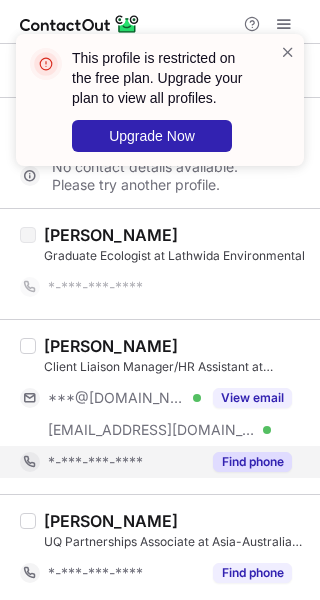 click on "Find phone" at bounding box center [252, 462] 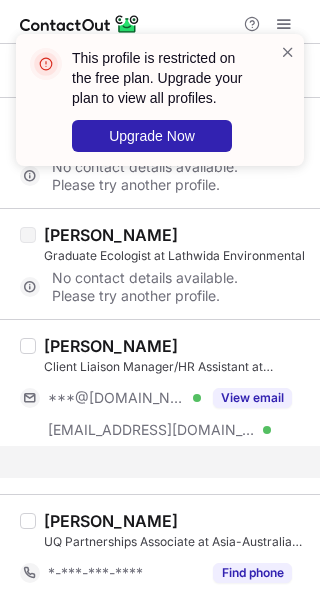 scroll, scrollTop: 1267, scrollLeft: 0, axis: vertical 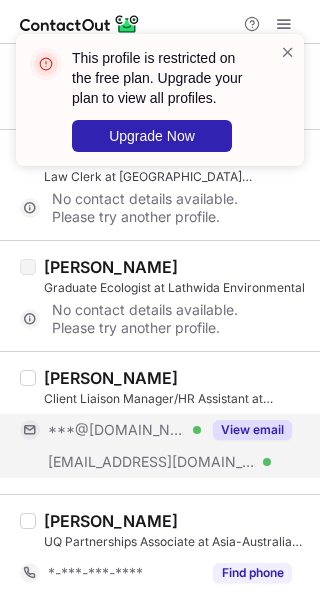 click on "View email" at bounding box center (252, 430) 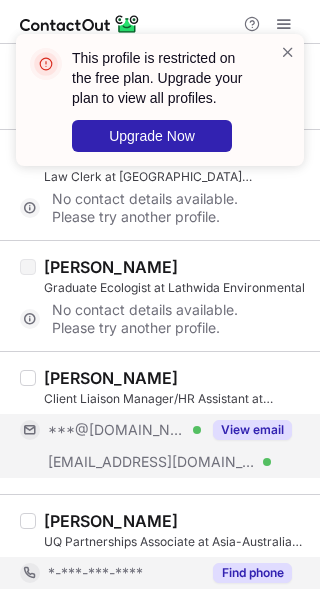 click on "Find phone" at bounding box center [252, 573] 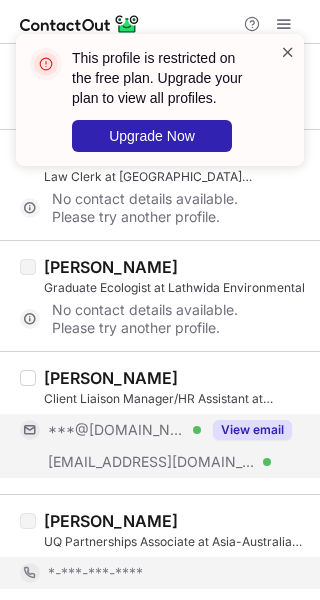 click on "This profile is restricted on the free plan. Upgrade your plan to view all profiles. Upgrade Now" at bounding box center (160, 100) 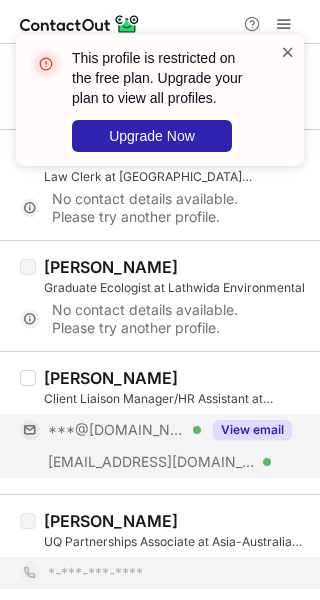click at bounding box center (288, 52) 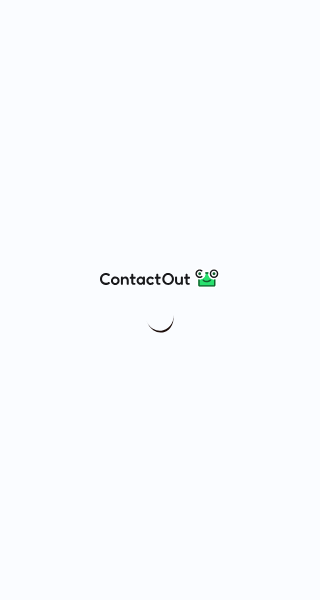 scroll, scrollTop: 0, scrollLeft: 0, axis: both 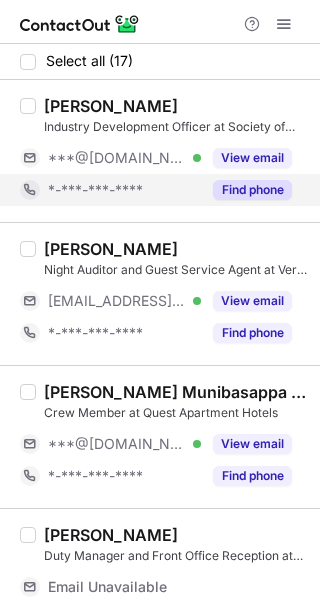 click on "Find phone" at bounding box center (252, 190) 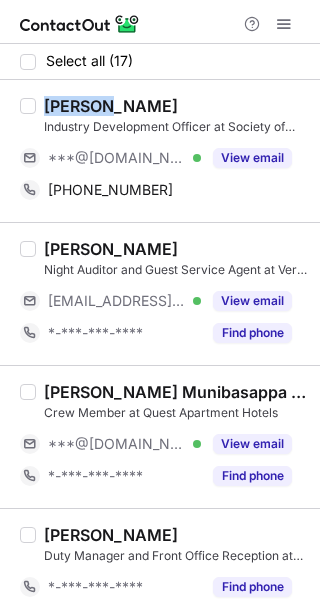 drag, startPoint x: 46, startPoint y: 104, endPoint x: 107, endPoint y: 105, distance: 61.008198 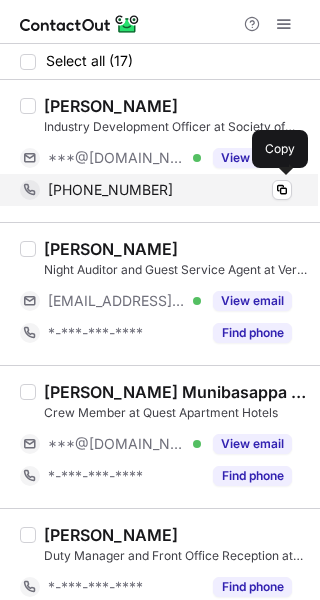 click on "+61434957409" at bounding box center (110, 190) 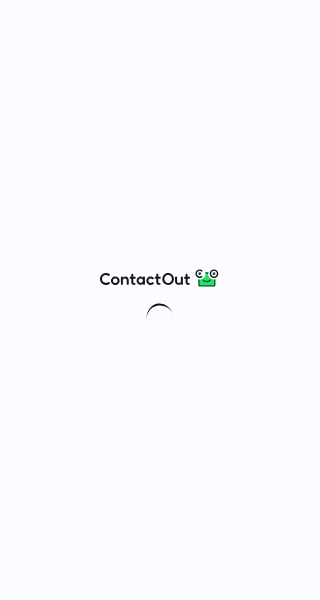 scroll, scrollTop: 0, scrollLeft: 0, axis: both 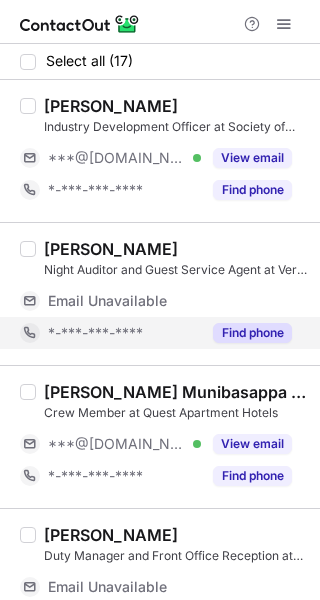 click on "Find phone" at bounding box center (252, 333) 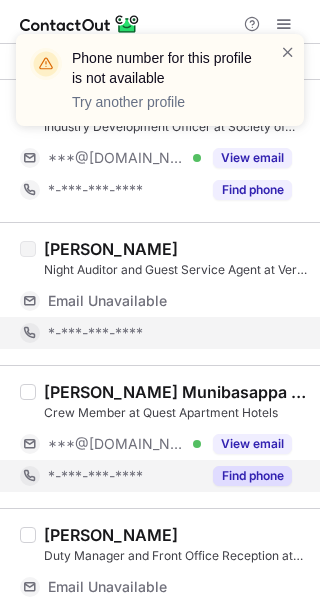 click on "Find phone" at bounding box center (252, 476) 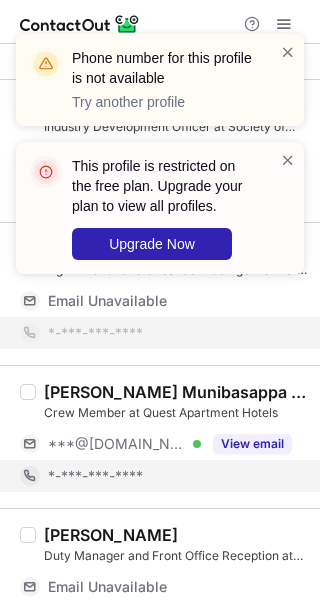 scroll, scrollTop: 133, scrollLeft: 0, axis: vertical 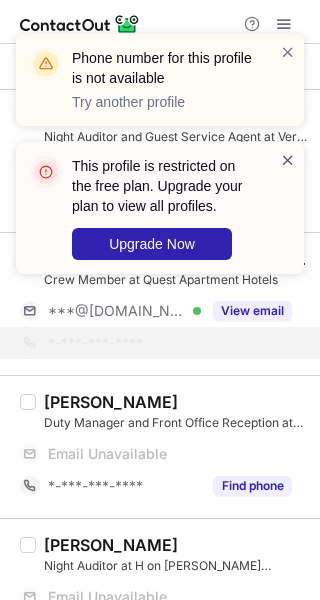 click at bounding box center [288, 160] 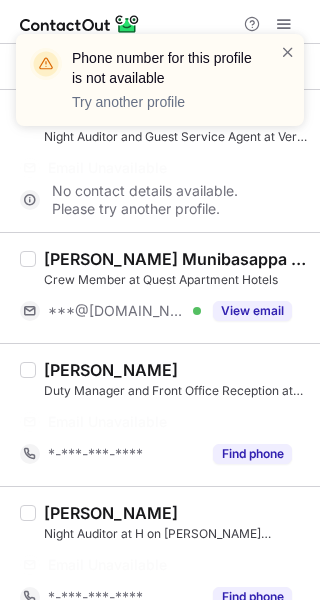 click on "Phone number for this profile is not available Try another profile This profile is restricted on the free plan. Upgrade your plan to view all profiles. Upgrade Now" at bounding box center [160, 162] 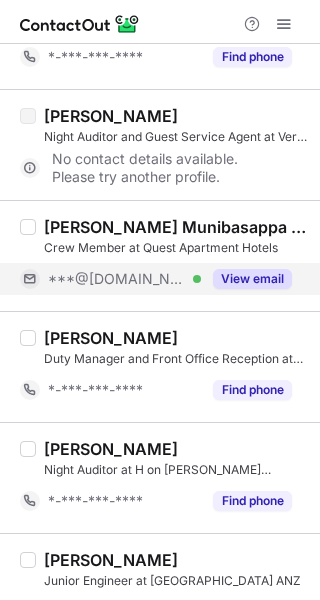 click on "View email" at bounding box center [252, 279] 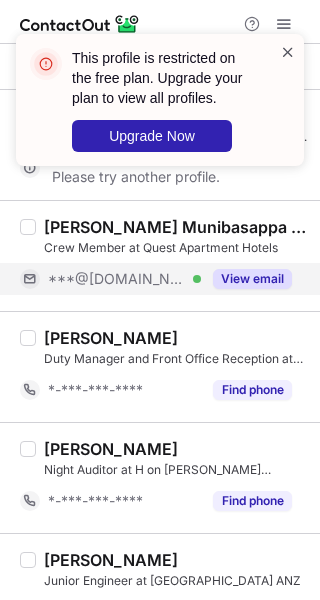 click at bounding box center (288, 52) 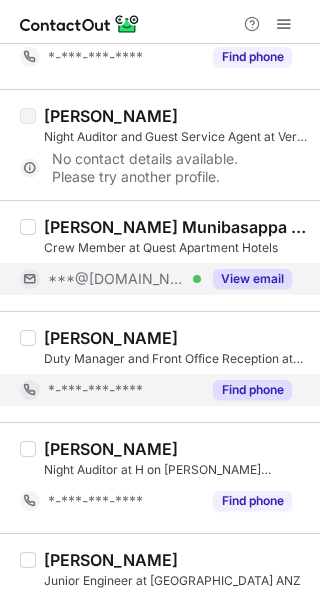 click on "Find phone" at bounding box center [252, 390] 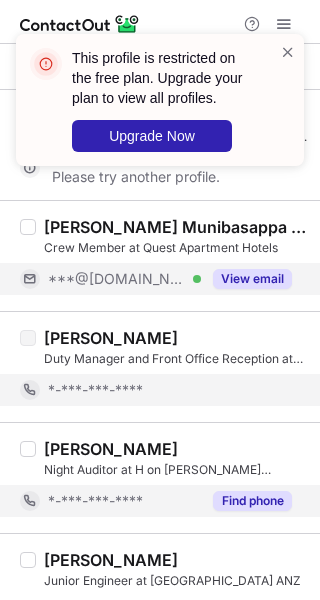click on "Find phone" at bounding box center [252, 501] 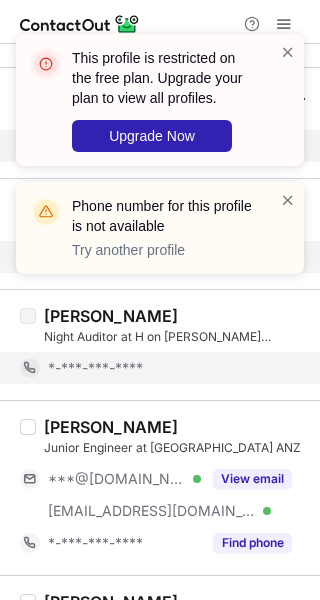 scroll, scrollTop: 400, scrollLeft: 0, axis: vertical 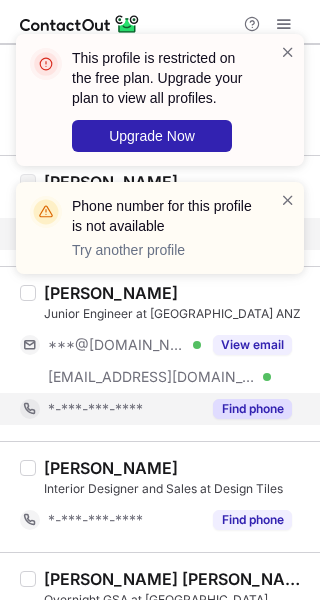 click on "Find phone" at bounding box center [252, 409] 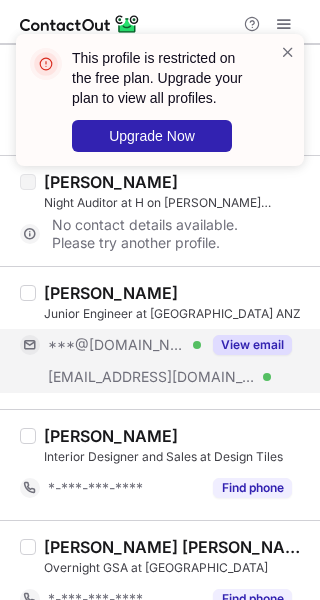 click on "View email" at bounding box center [252, 345] 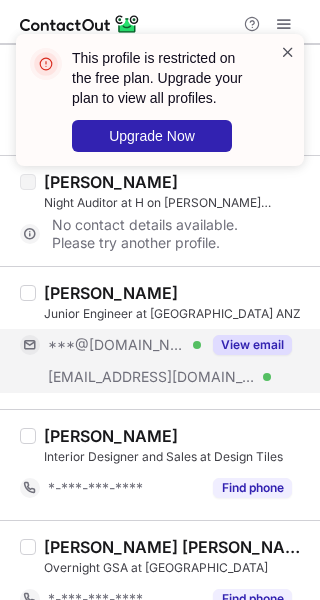 click at bounding box center (288, 52) 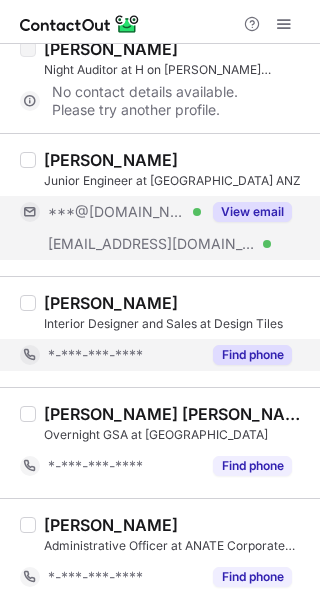 scroll, scrollTop: 666, scrollLeft: 0, axis: vertical 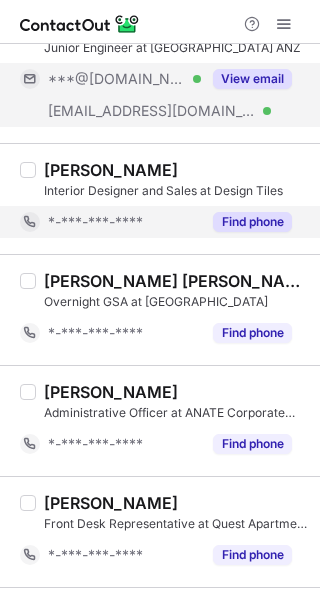 click on "Find phone" at bounding box center [252, 222] 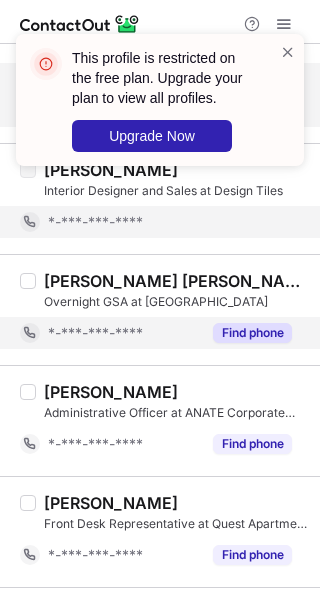 click on "Find phone" at bounding box center [252, 333] 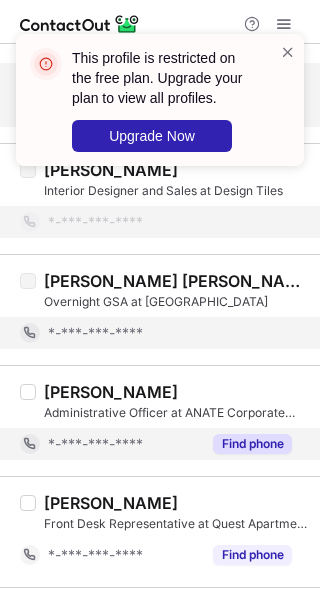 click on "Find phone" at bounding box center (252, 444) 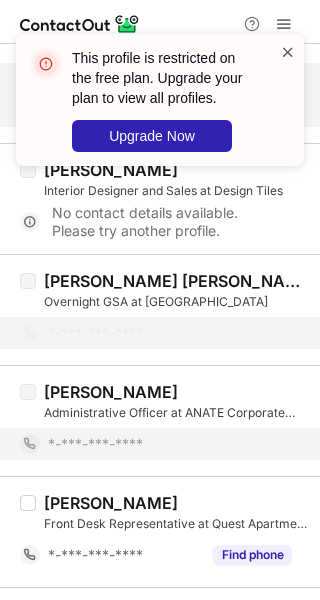 click at bounding box center [288, 52] 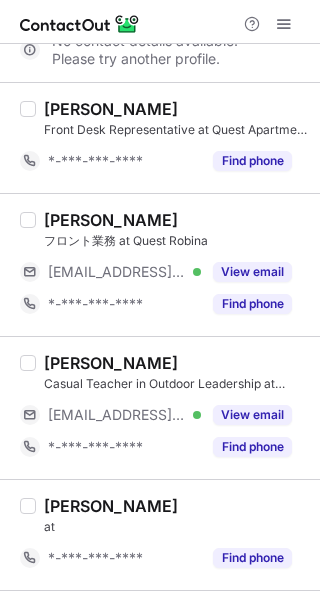 scroll, scrollTop: 1066, scrollLeft: 0, axis: vertical 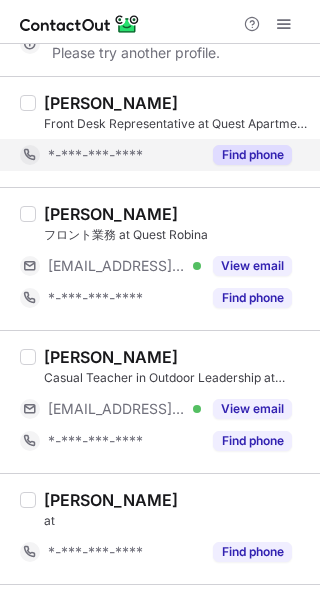 click on "Find phone" at bounding box center (252, 155) 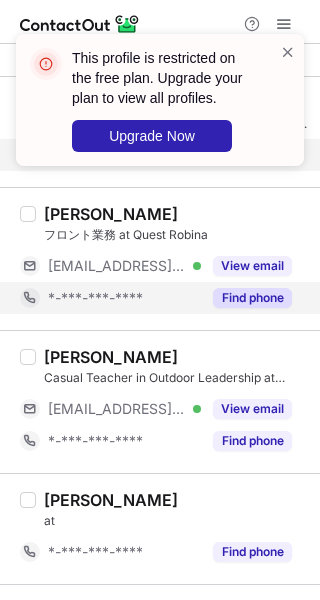 click on "Find phone" at bounding box center [252, 298] 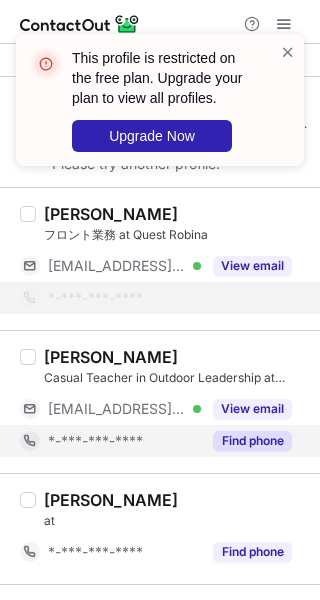 click on "Find phone" at bounding box center (252, 441) 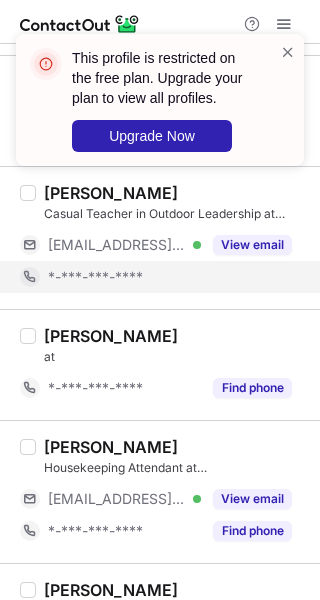 scroll, scrollTop: 1200, scrollLeft: 0, axis: vertical 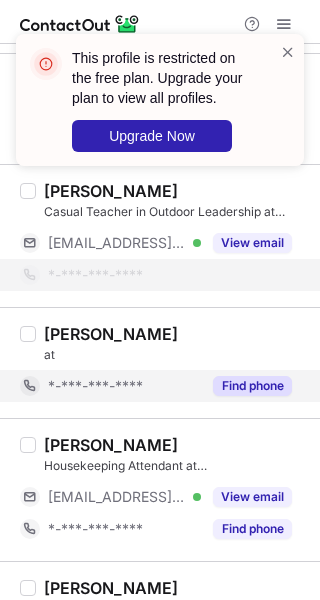 click on "Find phone" at bounding box center (252, 386) 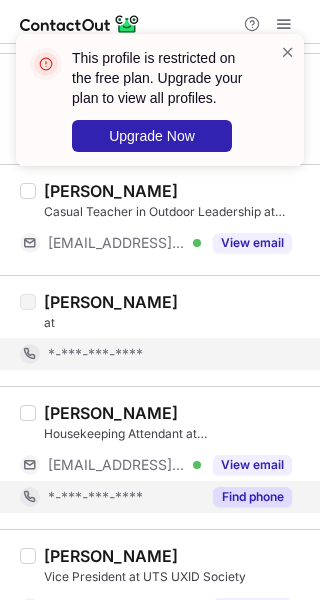 click on "Roji Thapa Housekeeping Attendant at Quest Apartment Hotel ***@questmoorabbin.com.au Verified View email *-***-***-**** Find phone" at bounding box center (160, 457) 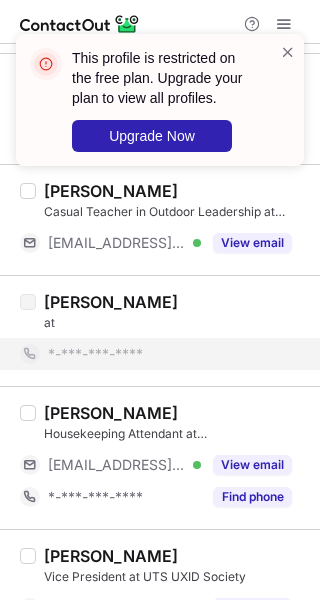 scroll, scrollTop: 1333, scrollLeft: 0, axis: vertical 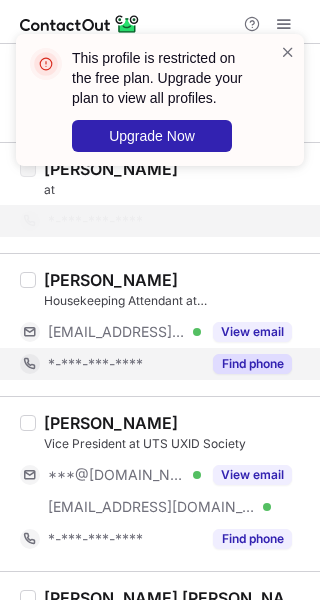 click on "Find phone" at bounding box center [252, 364] 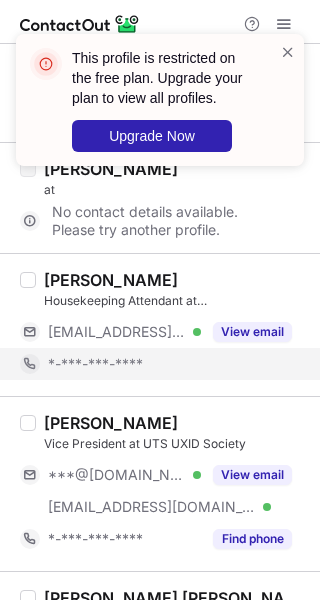 scroll, scrollTop: 1466, scrollLeft: 0, axis: vertical 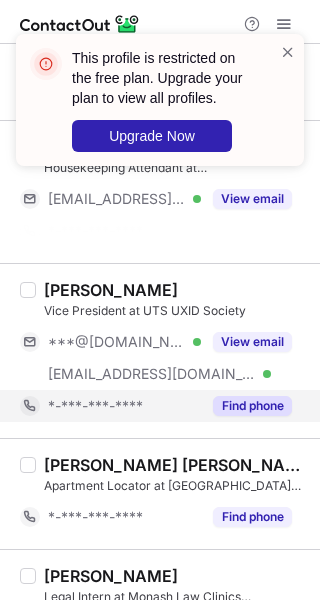 click on "Find phone" at bounding box center [252, 406] 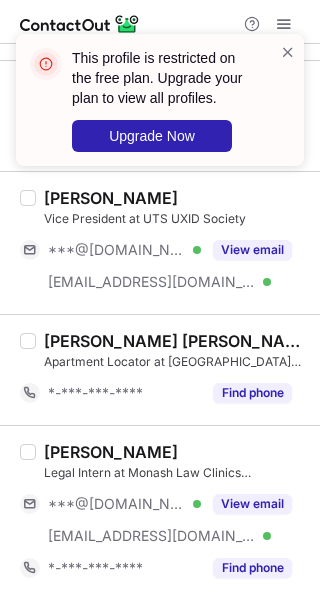 scroll, scrollTop: 1520, scrollLeft: 0, axis: vertical 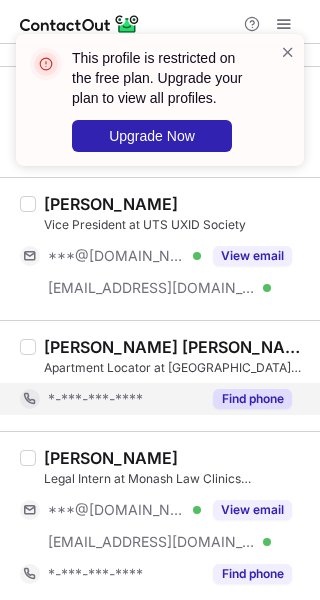 click on "Find phone" at bounding box center [252, 399] 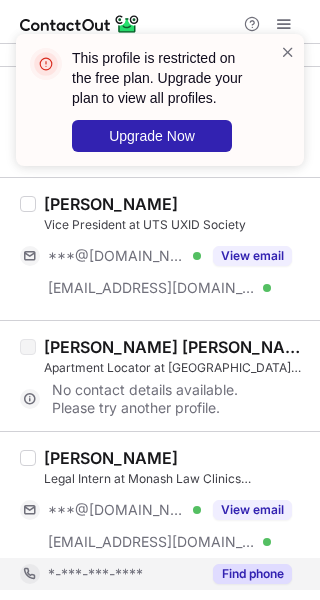 click on "Find phone" at bounding box center (252, 574) 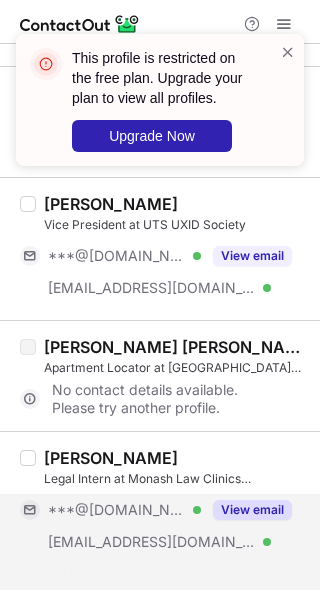 scroll, scrollTop: 1488, scrollLeft: 0, axis: vertical 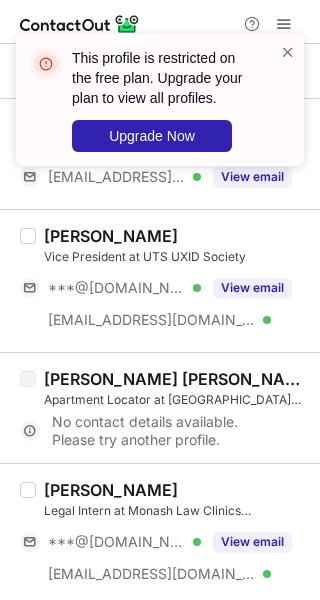 click on "Legal Intern at Monash Law Clinics Melbourne" at bounding box center (176, 511) 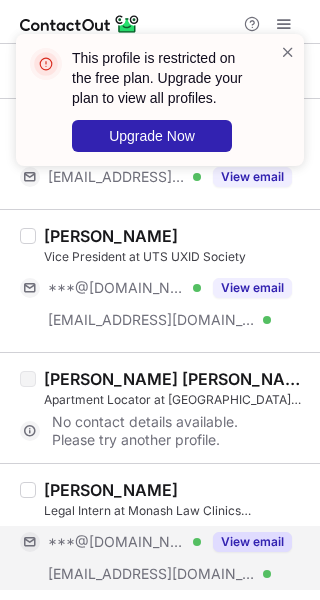 click on "View email" at bounding box center [252, 542] 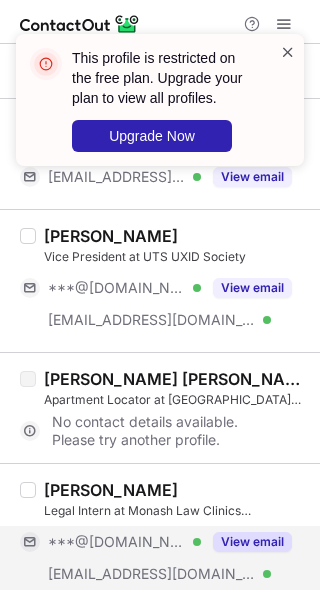 click at bounding box center [288, 52] 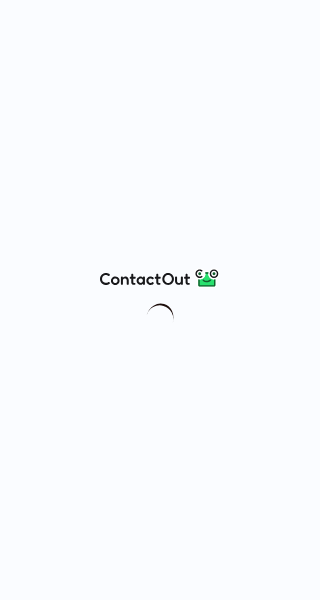 scroll, scrollTop: 0, scrollLeft: 0, axis: both 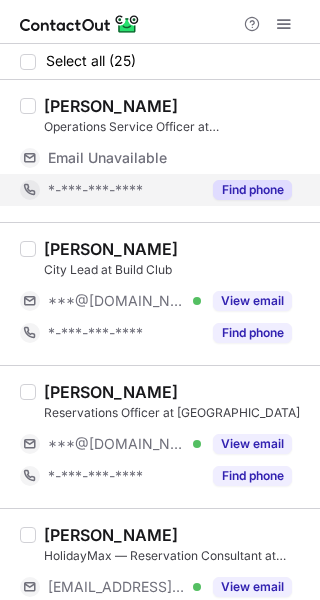 click on "Find phone" at bounding box center (252, 190) 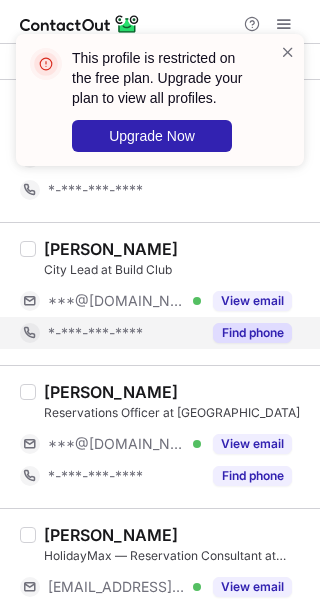 click on "Find phone" at bounding box center [252, 333] 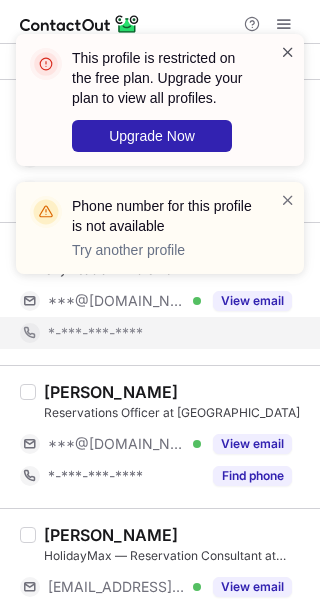 click at bounding box center [288, 52] 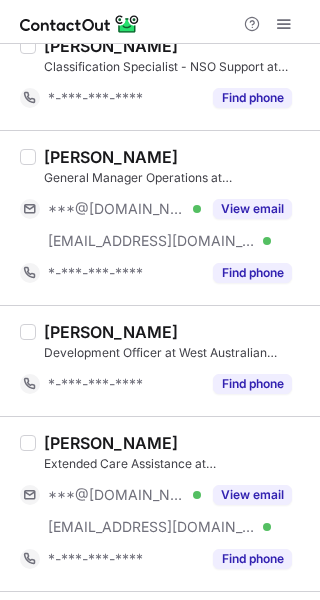 scroll, scrollTop: 1066, scrollLeft: 0, axis: vertical 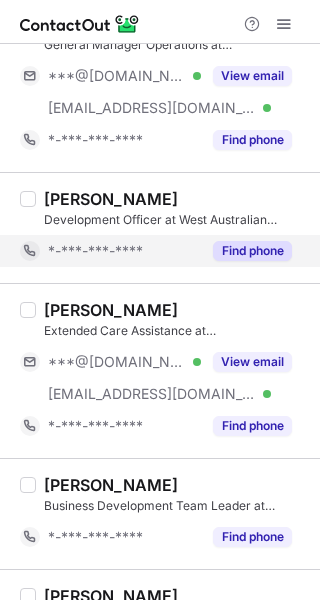 click on "Find phone" at bounding box center (252, 251) 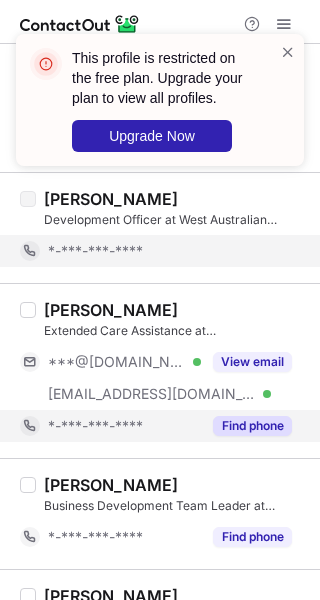 click on "Find phone" at bounding box center [252, 426] 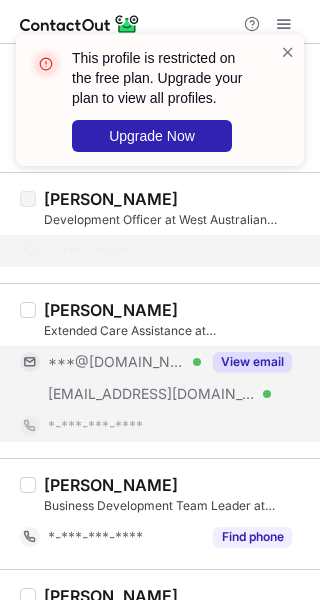 click on "View email" at bounding box center (252, 362) 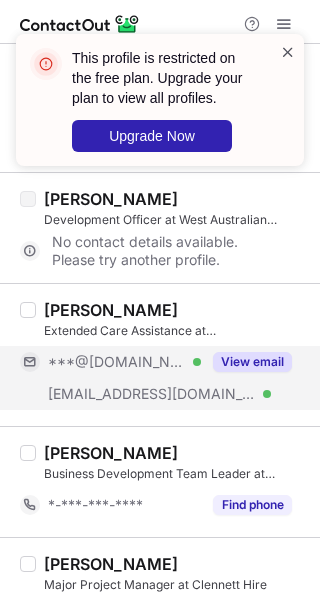 click at bounding box center (288, 52) 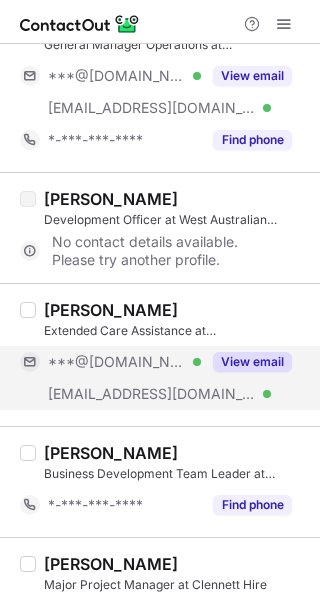 click on "View email" at bounding box center (252, 362) 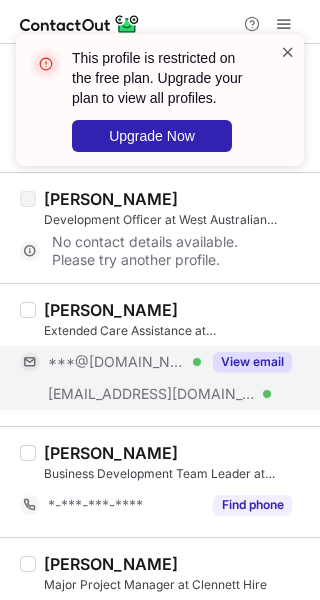 click at bounding box center (288, 52) 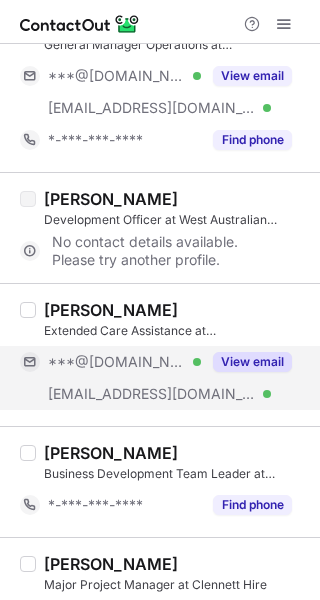 scroll, scrollTop: 1200, scrollLeft: 0, axis: vertical 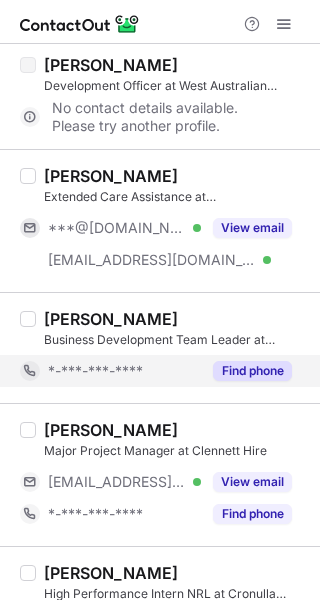 click on "Find phone" at bounding box center (252, 371) 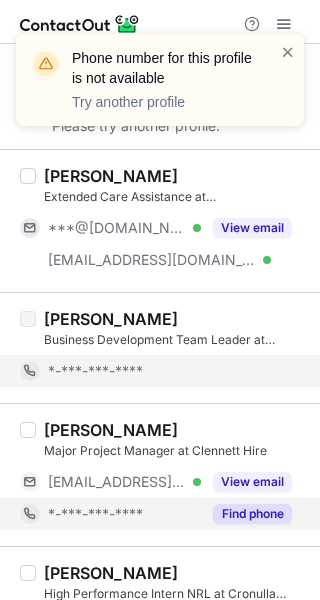 click on "Find phone" at bounding box center (252, 514) 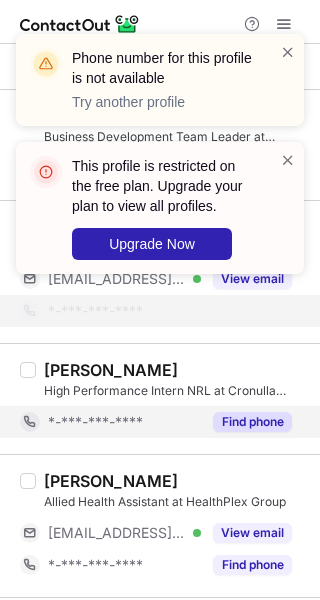 scroll, scrollTop: 1333, scrollLeft: 0, axis: vertical 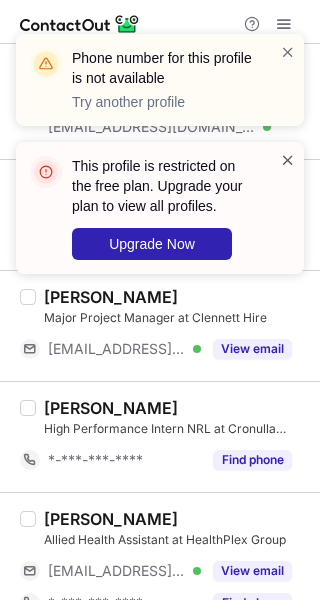 click at bounding box center (288, 160) 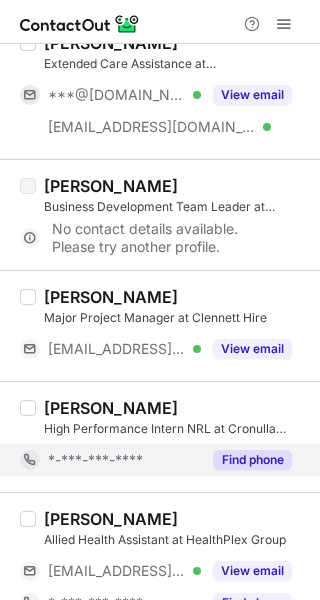 click on "Find phone" at bounding box center [252, 460] 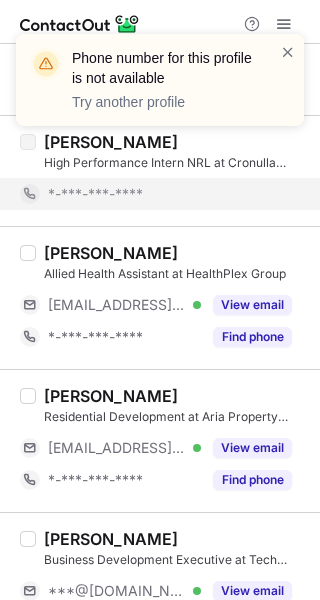 scroll, scrollTop: 1600, scrollLeft: 0, axis: vertical 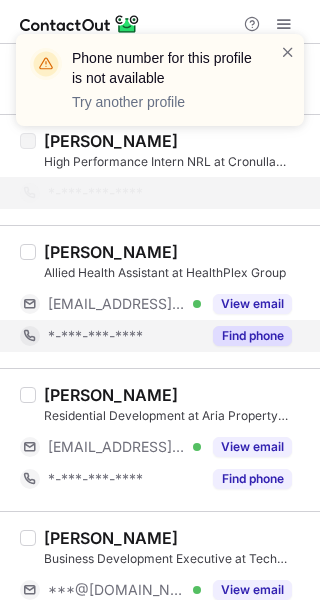 click on "Find phone" at bounding box center (252, 336) 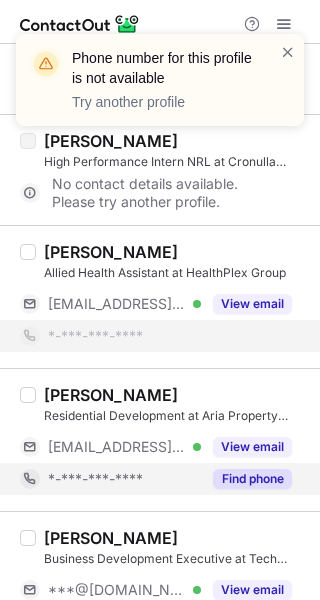 click on "Find phone" at bounding box center [252, 479] 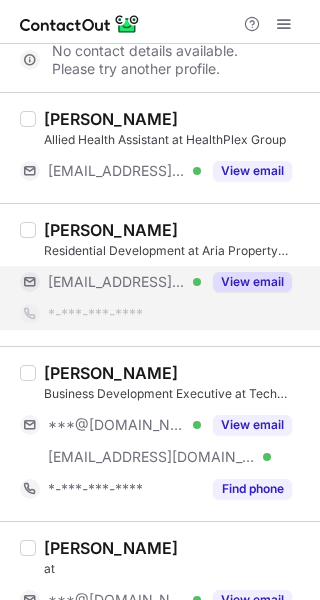 scroll, scrollTop: 1866, scrollLeft: 0, axis: vertical 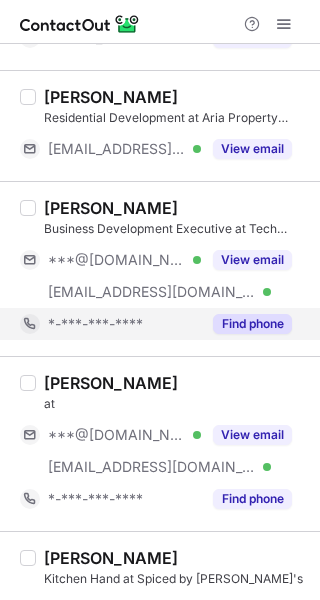 click on "Find phone" at bounding box center (252, 324) 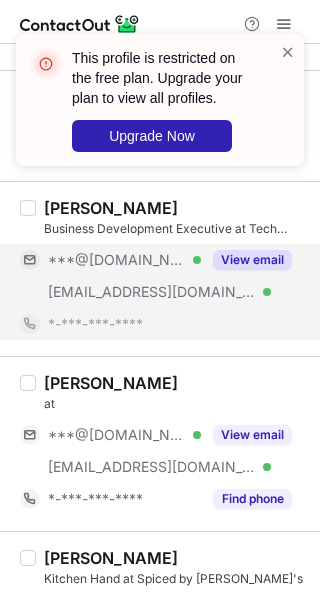 click on "View email" at bounding box center [252, 260] 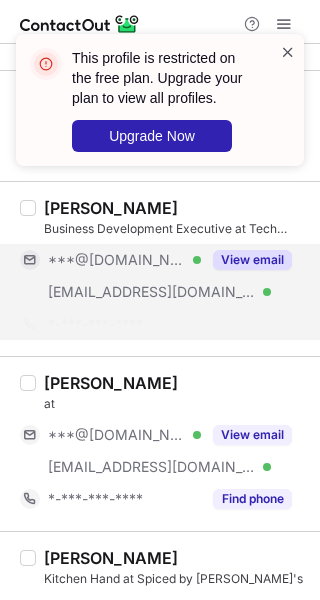 click at bounding box center (288, 52) 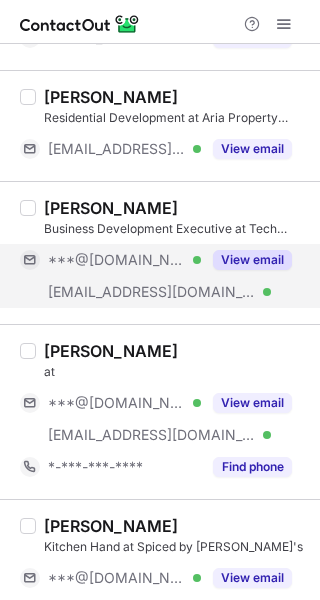 click on "View email" at bounding box center [252, 260] 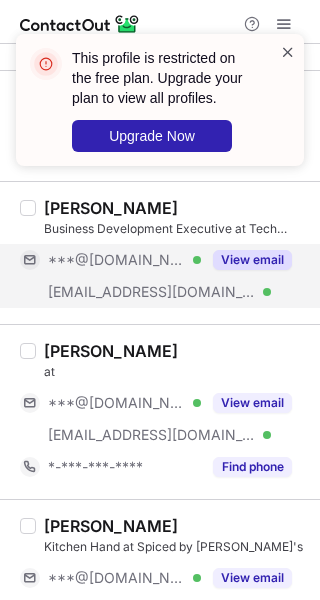 click at bounding box center (288, 52) 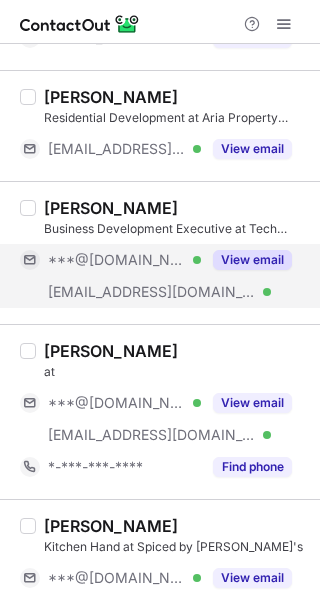 click on "This profile is restricted on the free plan. Upgrade your plan to view all profiles. Upgrade Now" at bounding box center [160, 34] 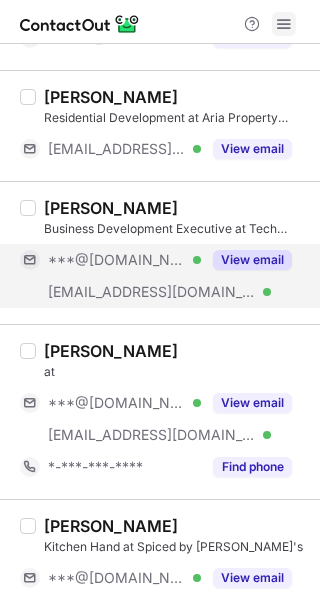click at bounding box center (284, 24) 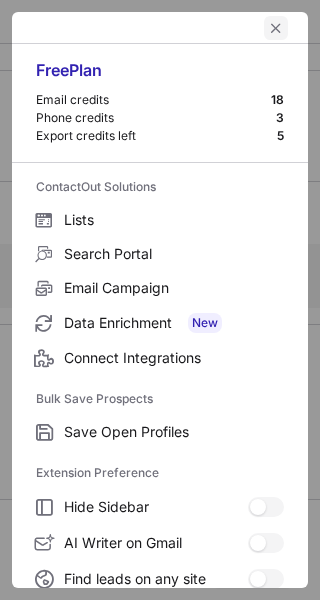 click at bounding box center [276, 28] 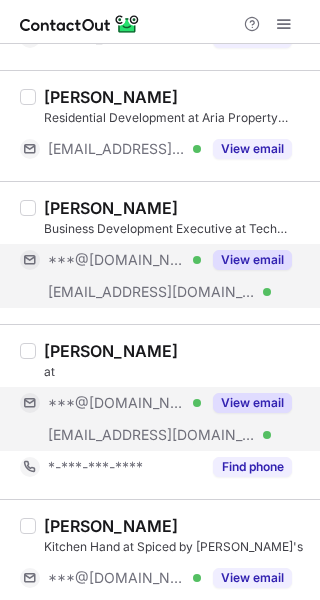 click on "View email" at bounding box center (252, 403) 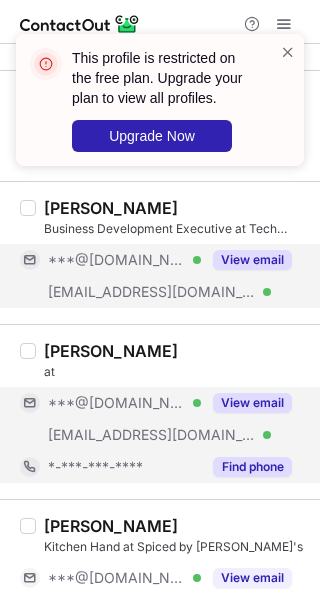 click on "Find phone" at bounding box center [252, 467] 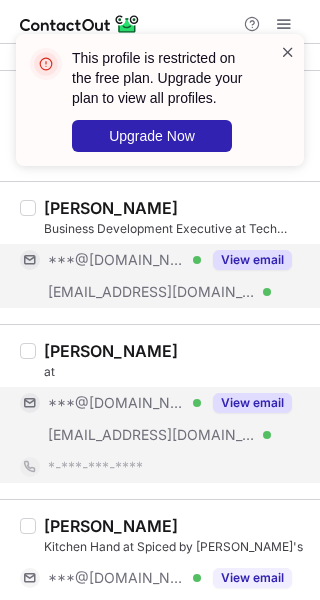 click at bounding box center [288, 52] 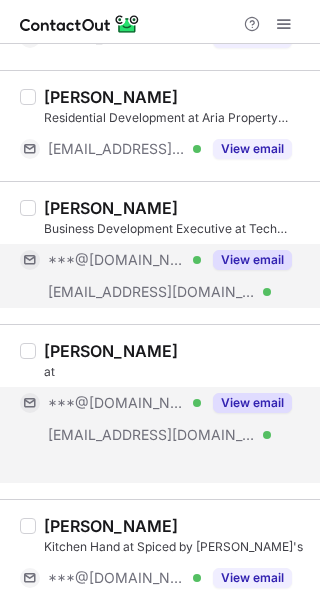 click on "View email" at bounding box center (252, 260) 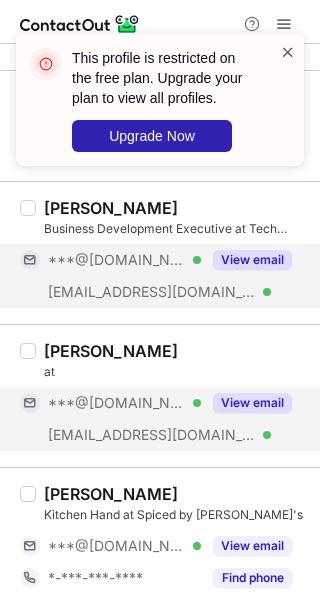 click at bounding box center (288, 52) 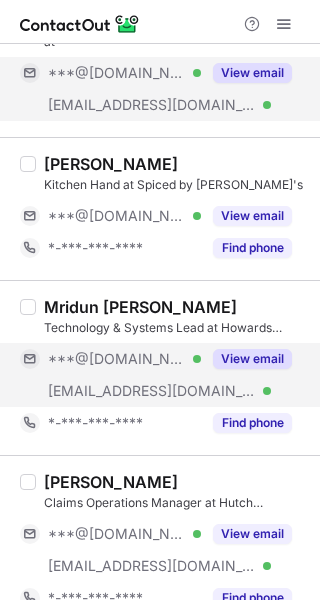scroll, scrollTop: 2266, scrollLeft: 0, axis: vertical 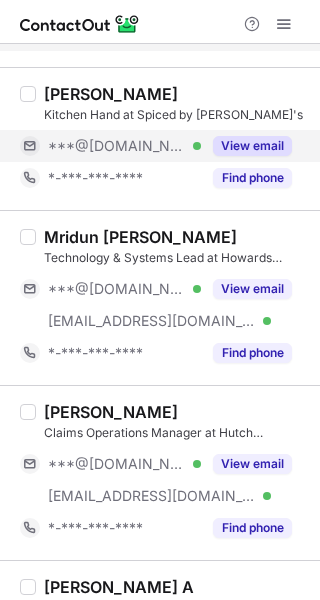 click on "View email" at bounding box center (252, 146) 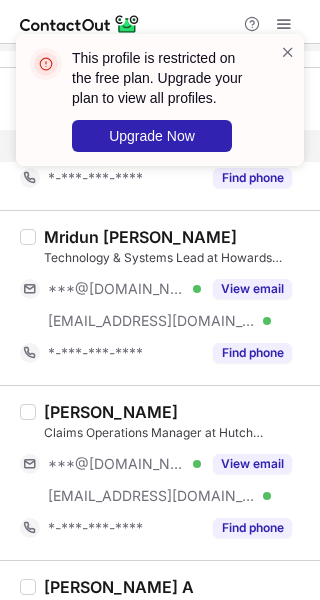 click on "This profile is restricted on the free plan. Upgrade your plan to view all profiles. Upgrade Now" at bounding box center [160, 108] 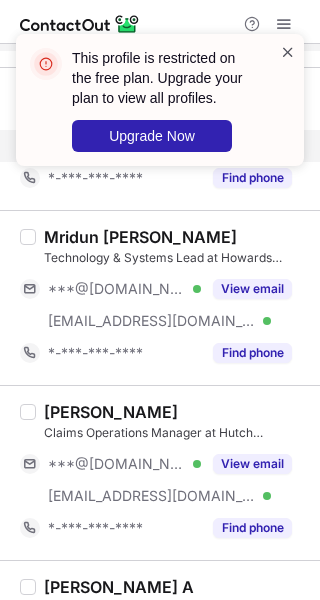 click at bounding box center (288, 52) 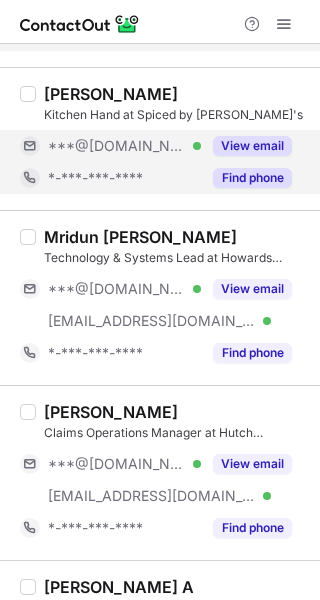 click on "Find phone" at bounding box center [246, 178] 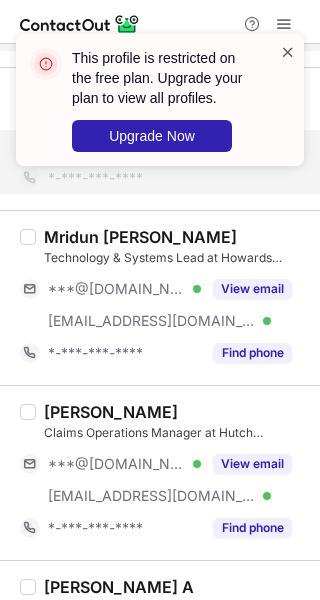 click at bounding box center (288, 52) 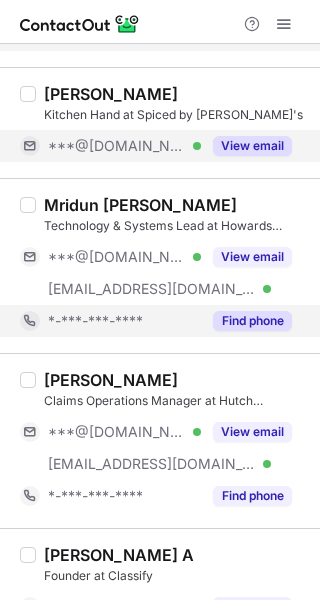 click on "Find phone" at bounding box center [246, 321] 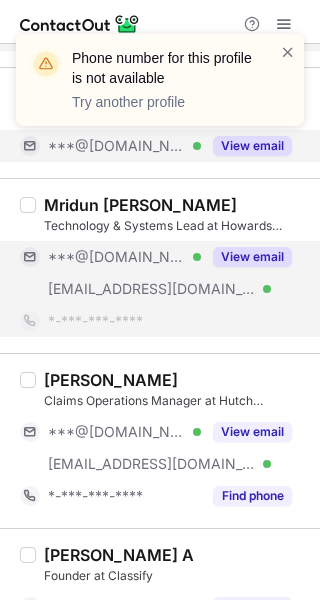click on "View email" at bounding box center (252, 257) 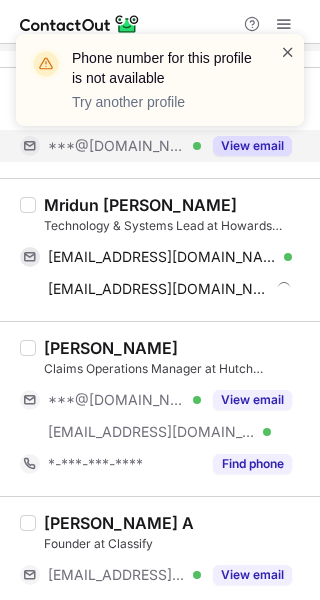 click at bounding box center [288, 52] 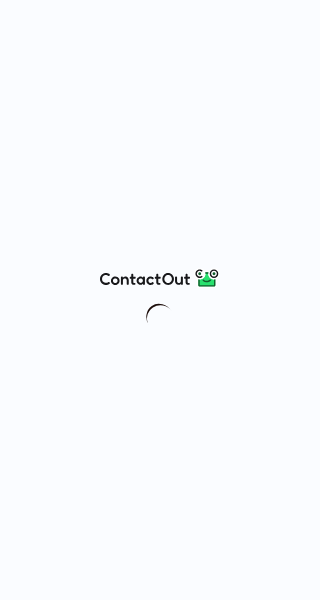 scroll, scrollTop: 0, scrollLeft: 0, axis: both 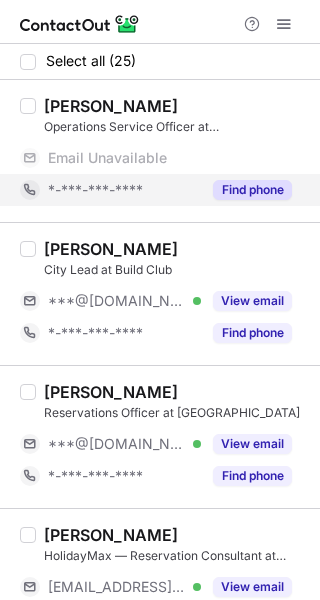 click on "Find phone" at bounding box center (252, 190) 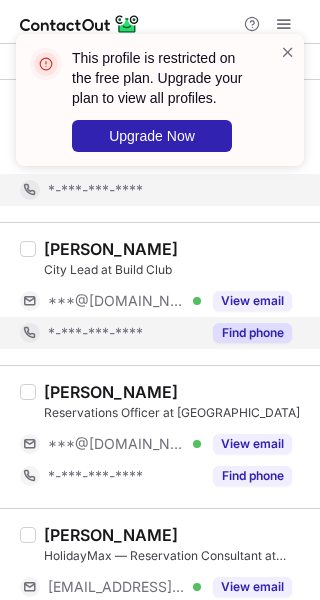 click on "Find phone" at bounding box center (252, 333) 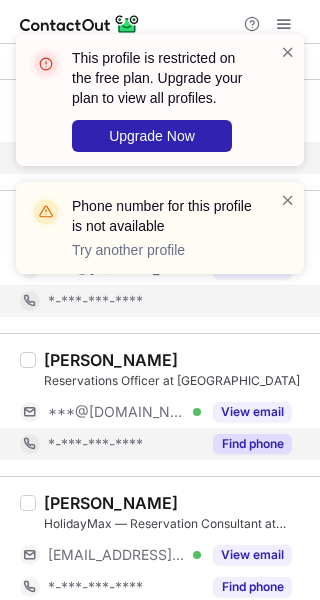click on "Find phone" at bounding box center (252, 444) 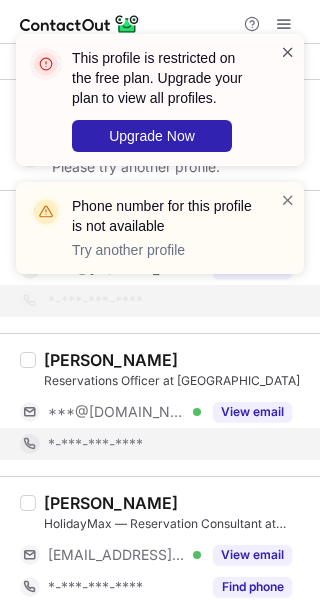 click at bounding box center (288, 52) 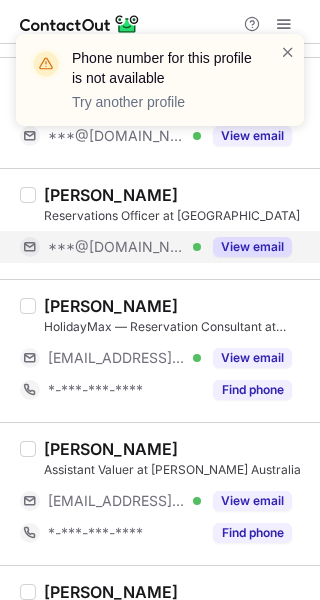 scroll, scrollTop: 266, scrollLeft: 0, axis: vertical 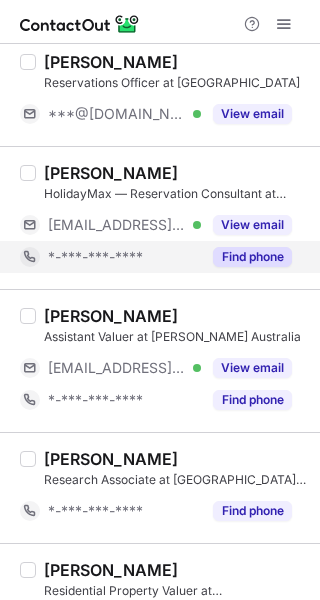 click on "Find phone" at bounding box center (252, 257) 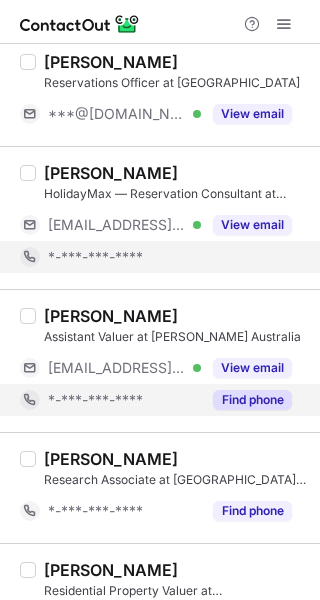 click on "Find phone" at bounding box center [252, 400] 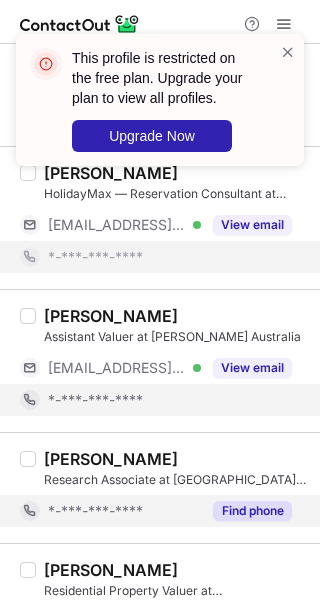 click on "Find phone" at bounding box center [252, 511] 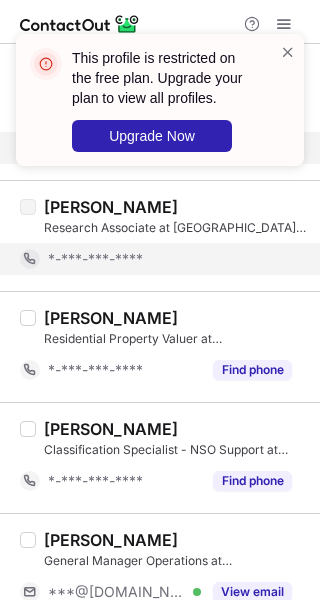 scroll, scrollTop: 533, scrollLeft: 0, axis: vertical 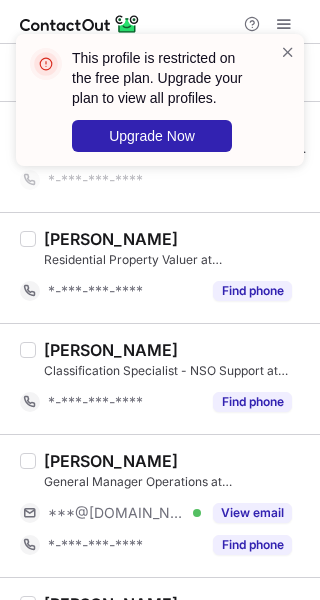 click on "[PERSON_NAME] Classification Specialist - NSO Support at Paralympics Australia *-***-***-**** Find phone" at bounding box center [160, 378] 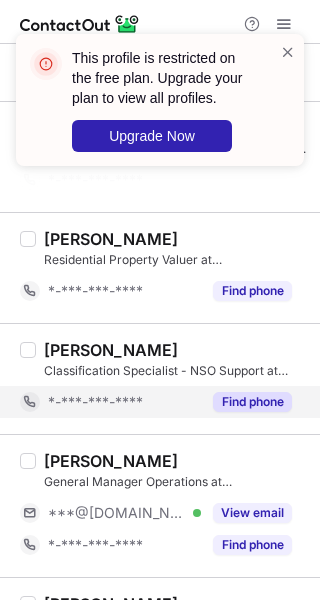 click on "Find phone" at bounding box center [252, 402] 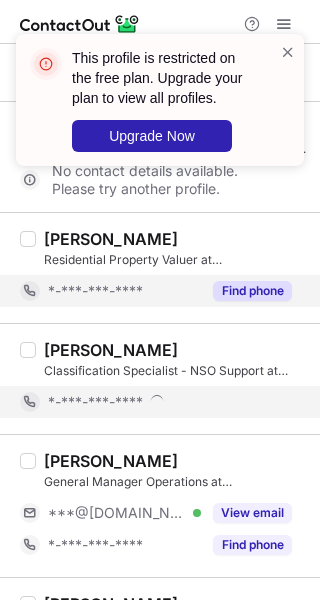 click on "Find phone" at bounding box center (252, 291) 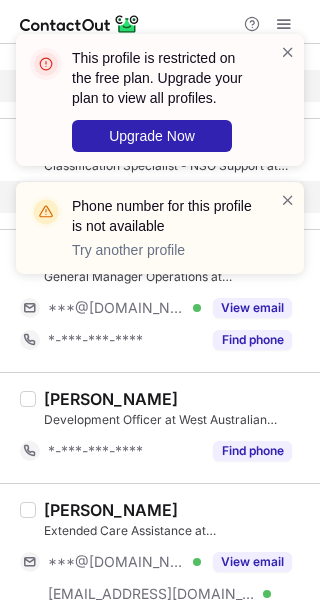 scroll, scrollTop: 800, scrollLeft: 0, axis: vertical 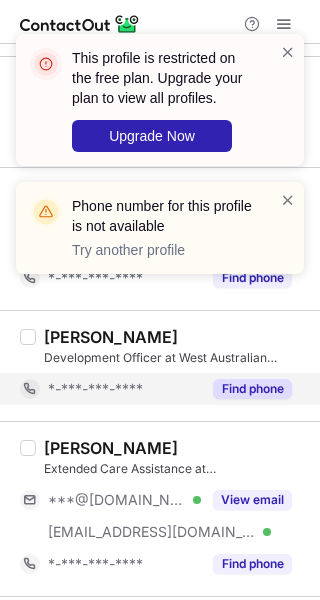 click on "Find phone" at bounding box center (252, 389) 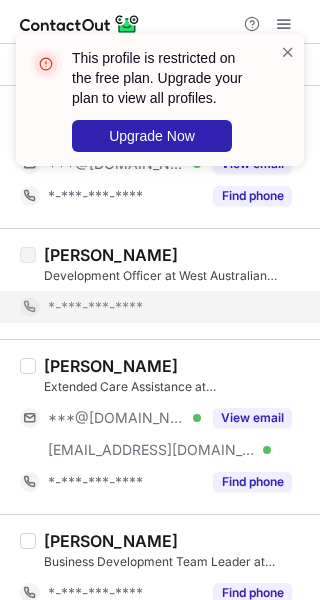 scroll, scrollTop: 933, scrollLeft: 0, axis: vertical 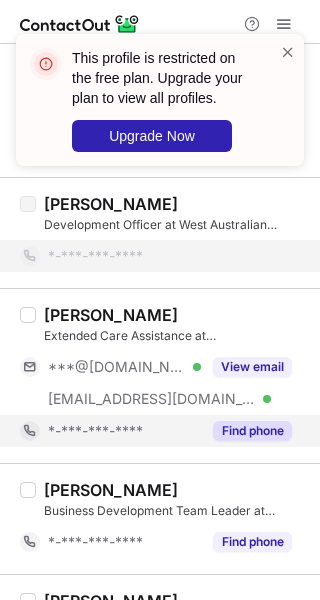 click on "Find phone" at bounding box center (252, 431) 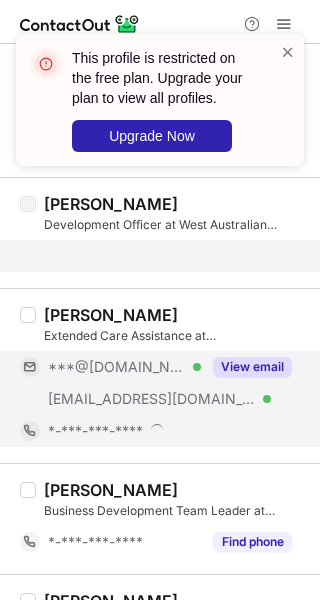 click on "View email" at bounding box center [252, 367] 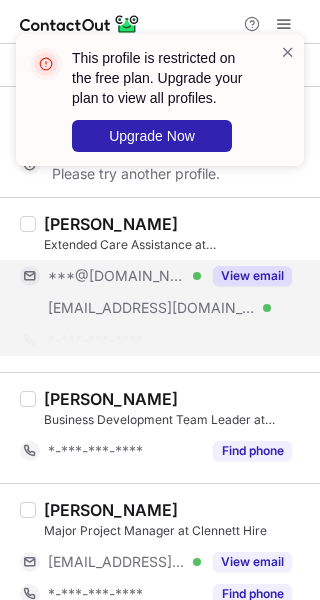 scroll, scrollTop: 1066, scrollLeft: 0, axis: vertical 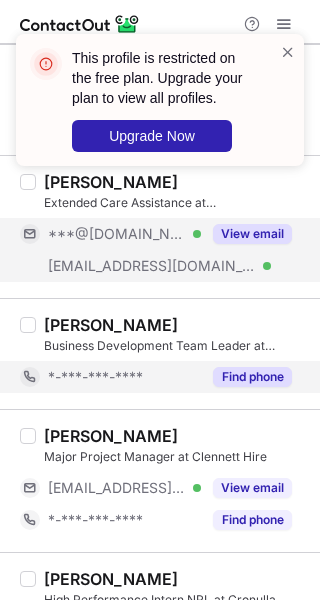 click on "Find phone" at bounding box center (252, 377) 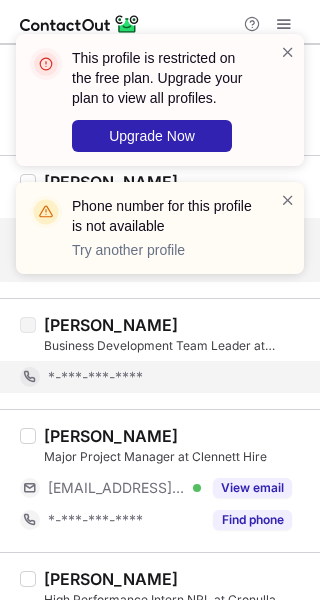 scroll, scrollTop: 1200, scrollLeft: 0, axis: vertical 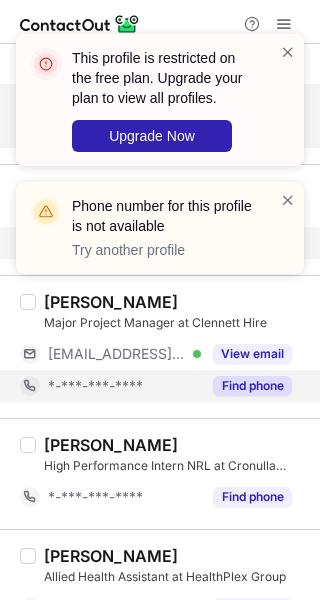 click on "Find phone" at bounding box center (252, 386) 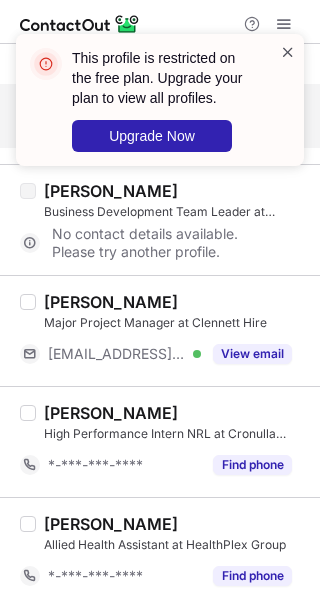 click at bounding box center (288, 52) 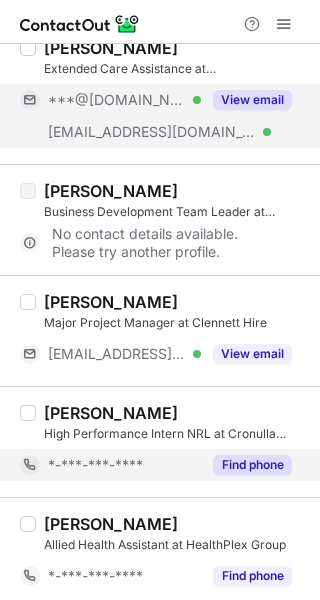 click on "Find phone" at bounding box center [252, 465] 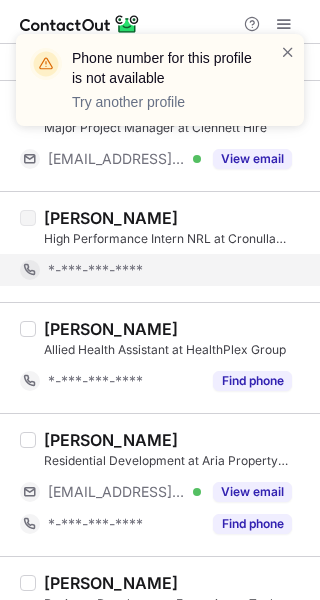 scroll, scrollTop: 1466, scrollLeft: 0, axis: vertical 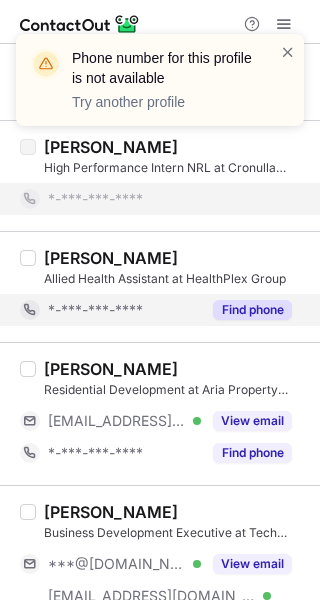 click on "Find phone" at bounding box center [252, 310] 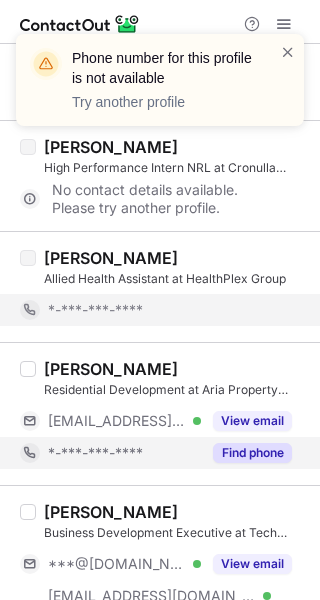 click on "Find phone" at bounding box center [252, 453] 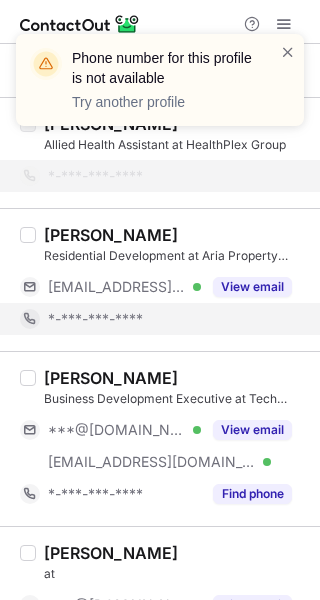 scroll, scrollTop: 1733, scrollLeft: 0, axis: vertical 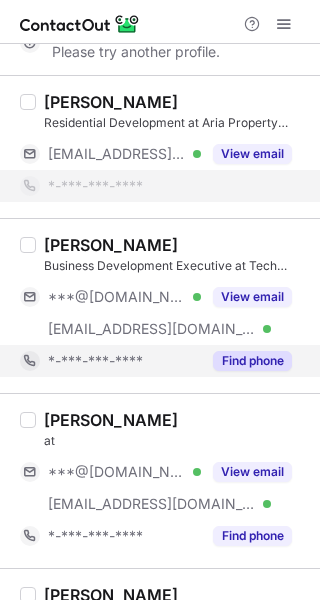 click on "Find phone" at bounding box center (252, 361) 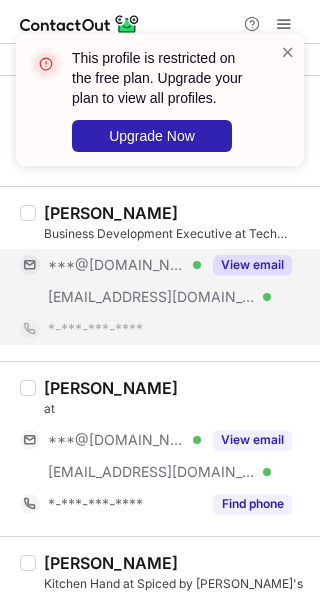 click on "View email" at bounding box center (252, 265) 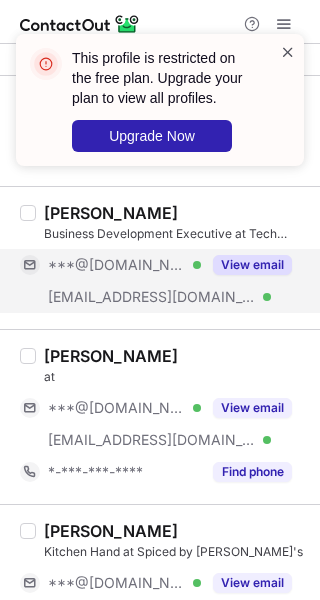 click at bounding box center (288, 52) 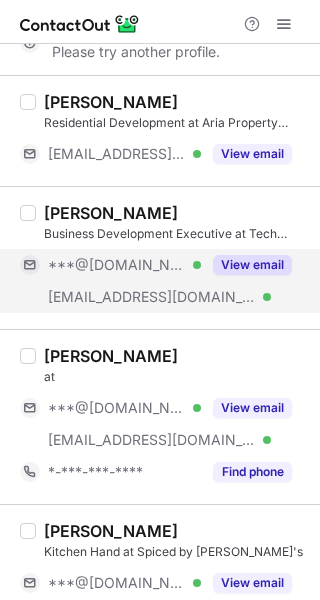 click on "View email" at bounding box center [252, 265] 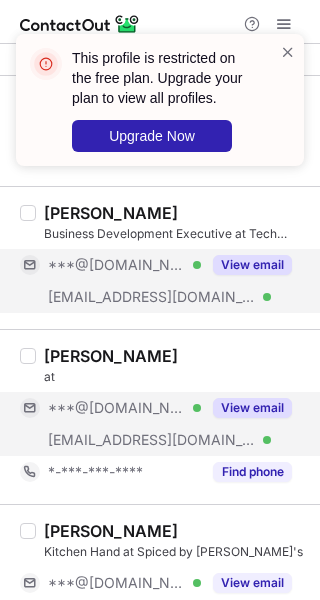 click on "View email" at bounding box center (252, 408) 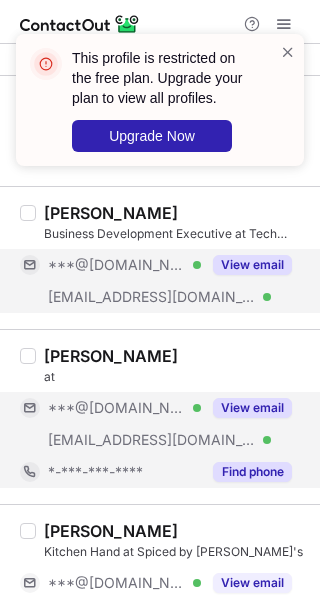 click on "Find phone" at bounding box center (252, 472) 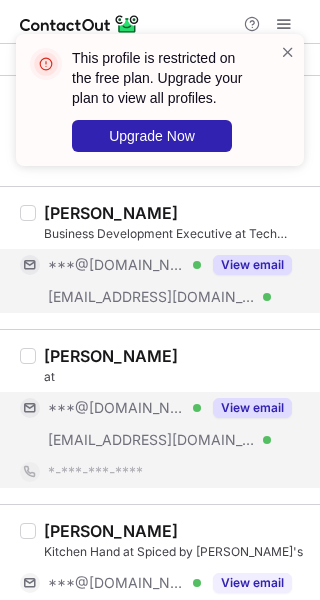 click on "View email" at bounding box center (252, 408) 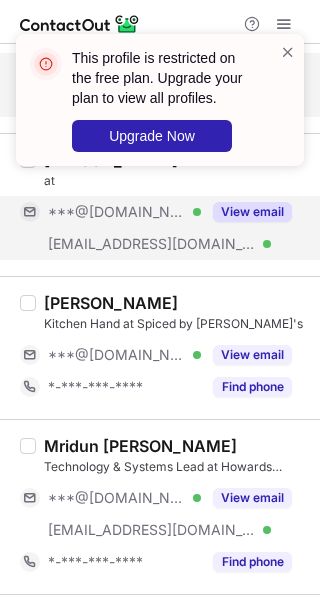 scroll, scrollTop: 2000, scrollLeft: 0, axis: vertical 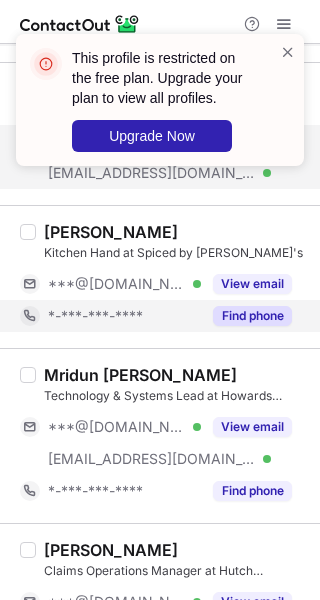 click on "Find phone" at bounding box center (252, 316) 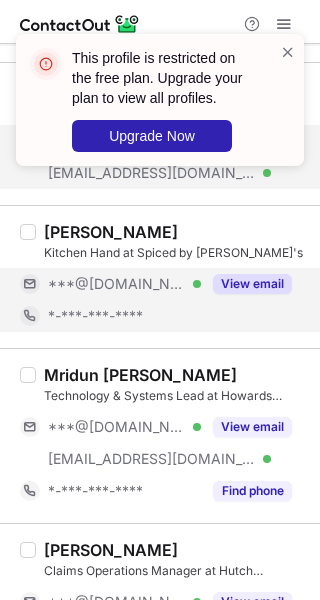click on "View email" at bounding box center [252, 284] 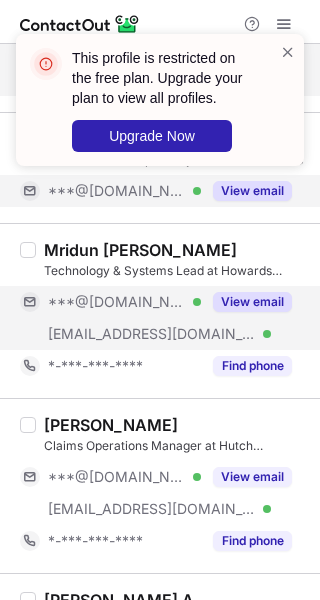 scroll, scrollTop: 2133, scrollLeft: 0, axis: vertical 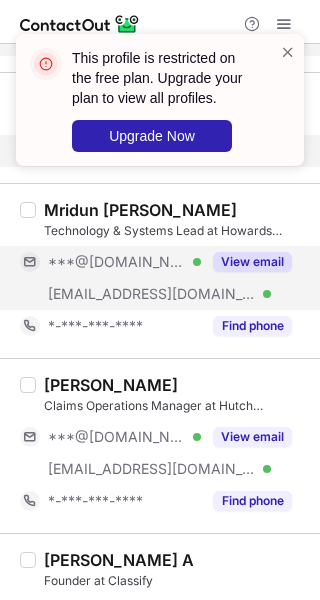 click on "View email" at bounding box center (246, 262) 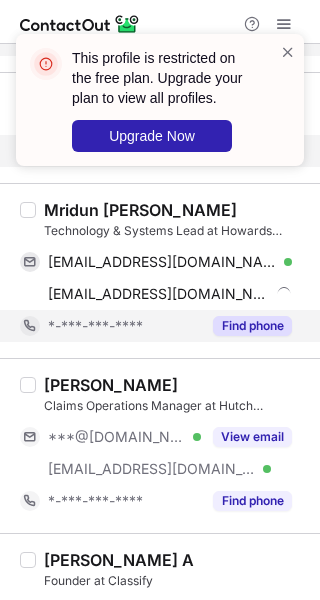 click on "Find phone" at bounding box center [252, 326] 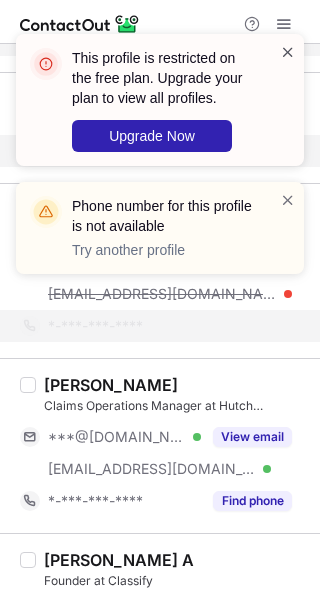 click at bounding box center (288, 52) 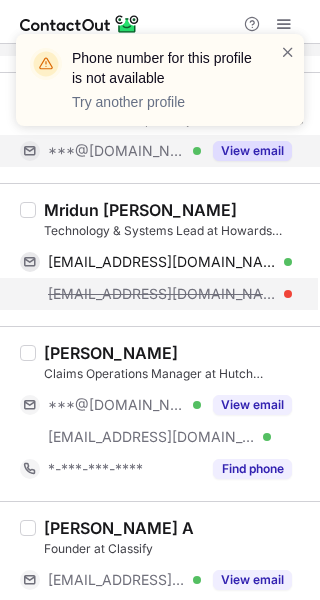 click on "mridun@hsw.com.au" at bounding box center [162, 294] 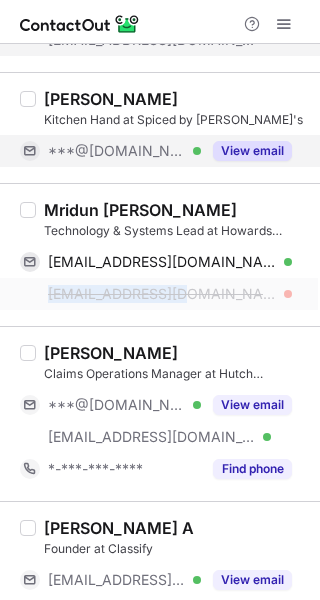 copy on "mridun@hsw.com.au" 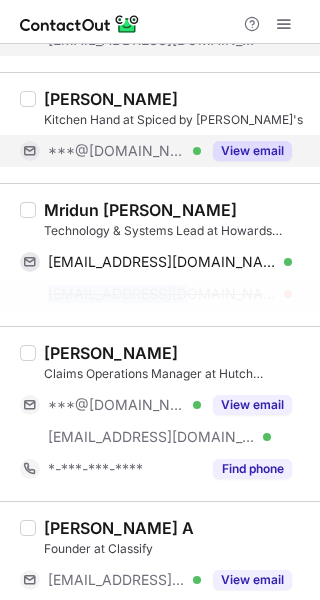 drag, startPoint x: 105, startPoint y: 288, endPoint x: 186, endPoint y: 292, distance: 81.09871 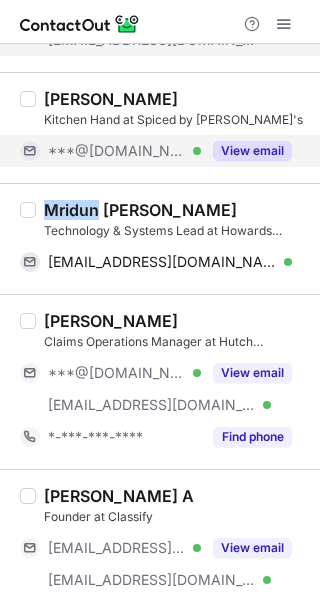 drag, startPoint x: 47, startPoint y: 203, endPoint x: 97, endPoint y: 204, distance: 50.01 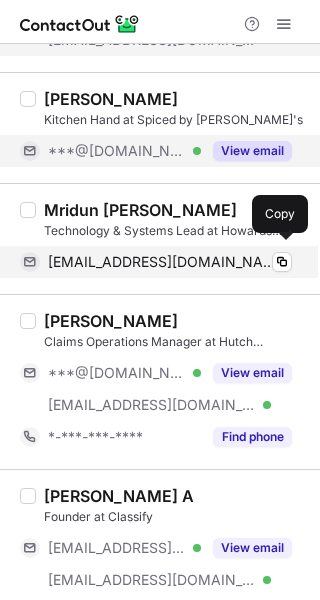click on "mridungeorge@gmail.com Verified" at bounding box center (170, 262) 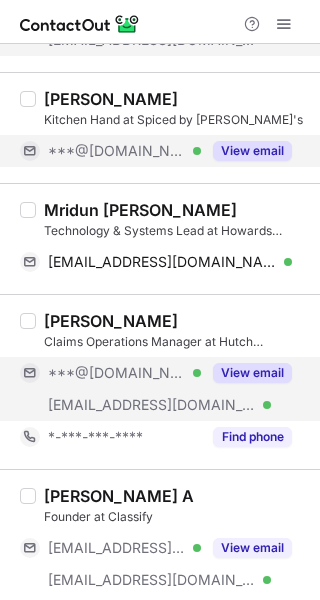 scroll, scrollTop: 2266, scrollLeft: 0, axis: vertical 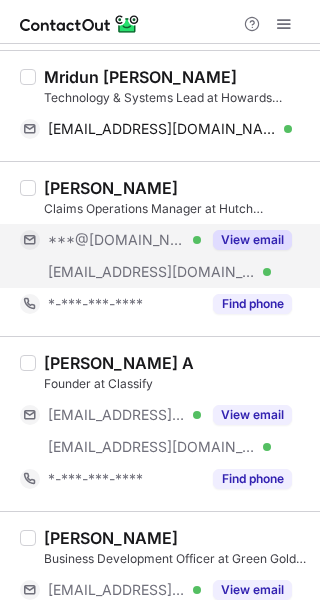 click on "View email" at bounding box center [246, 240] 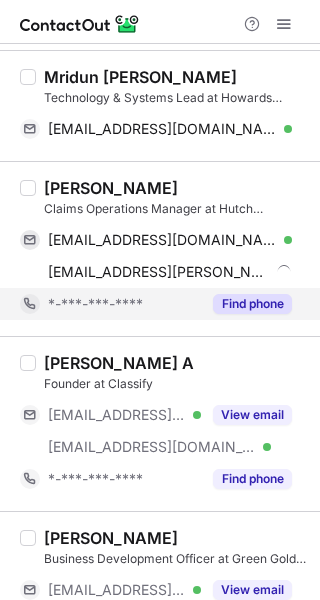 click on "Find phone" at bounding box center [252, 304] 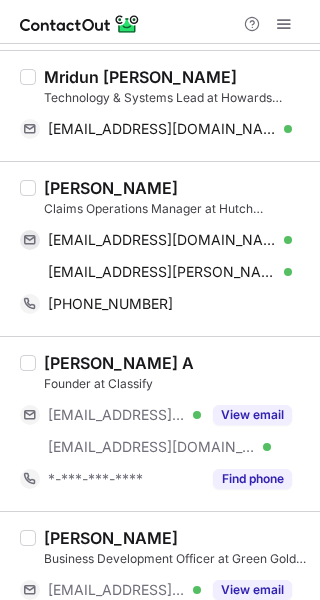 click on "Ben Hooper" at bounding box center (111, 188) 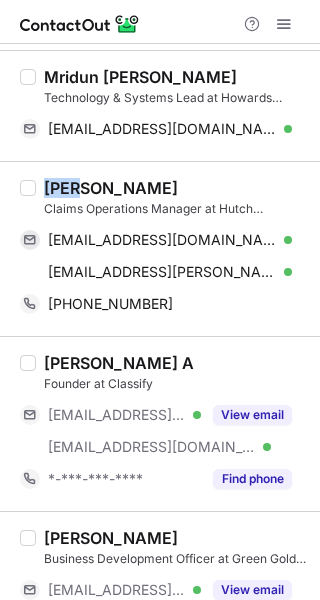 click on "Ben Hooper" at bounding box center [111, 188] 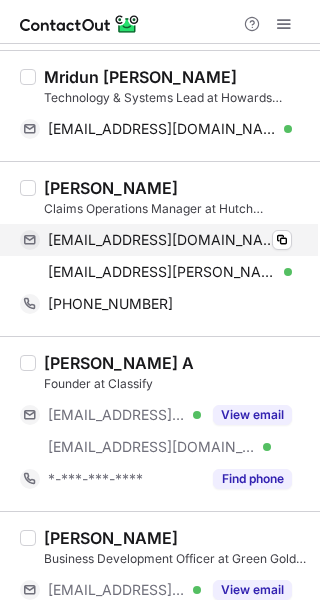 click on "bennywritesback@gmail.com" at bounding box center (162, 240) 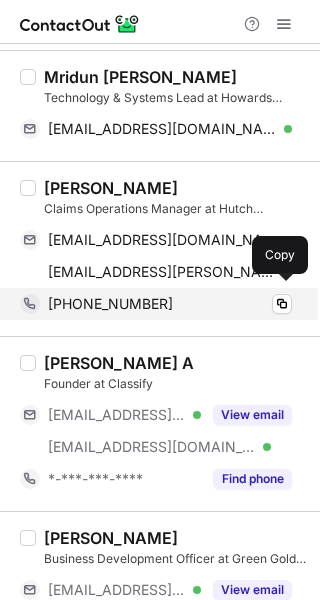click on "+61409333768" at bounding box center (170, 304) 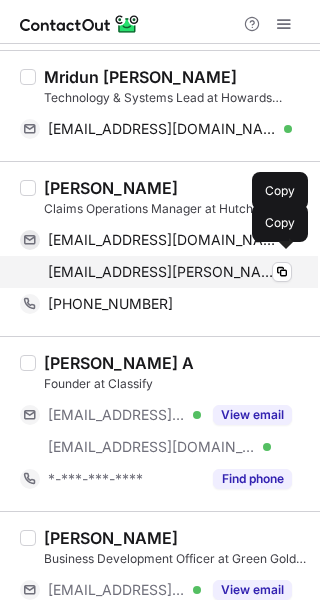 click on "ben.hooper@hutchunderwriting.com.au" at bounding box center (162, 272) 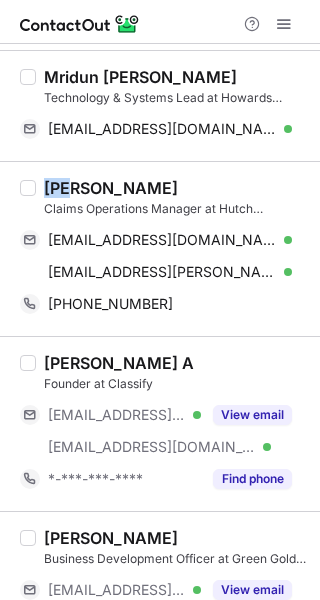 drag, startPoint x: 45, startPoint y: 182, endPoint x: 69, endPoint y: 180, distance: 24.083189 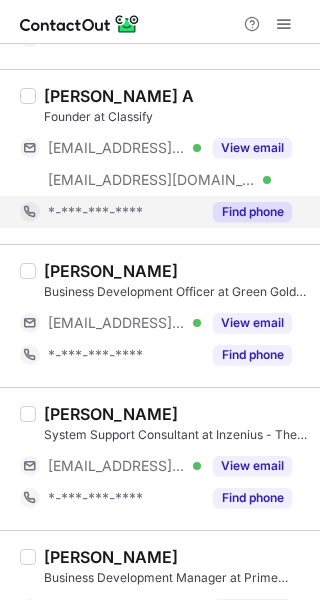 scroll, scrollTop: 2598, scrollLeft: 0, axis: vertical 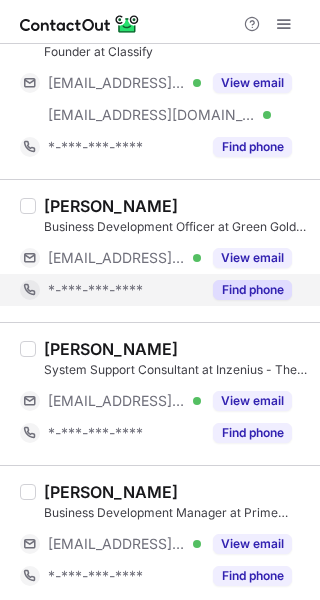click on "Find phone" at bounding box center (252, 290) 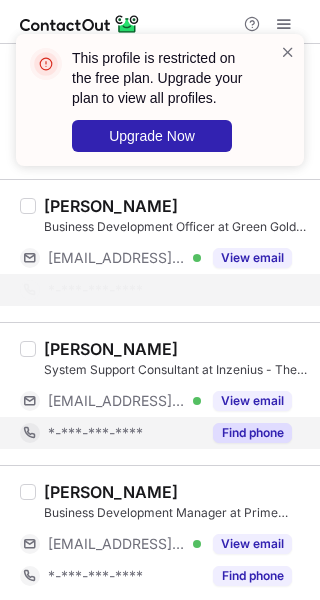click on "Find phone" at bounding box center [252, 433] 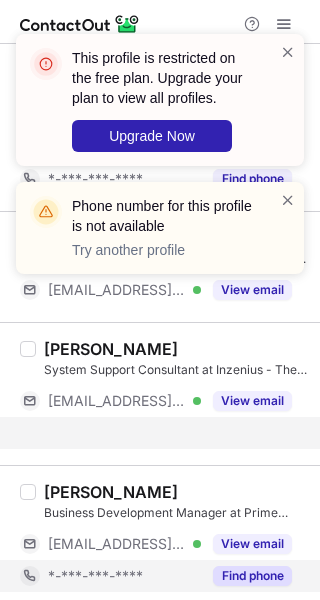 scroll, scrollTop: 2534, scrollLeft: 0, axis: vertical 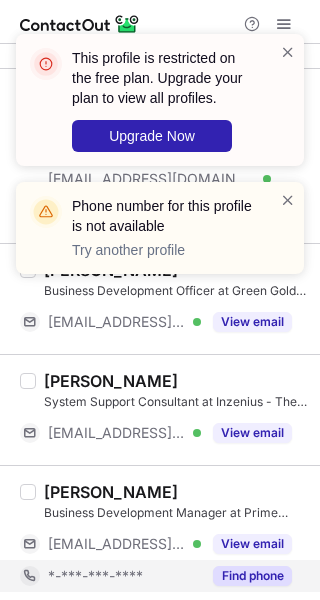 click on "Find phone" at bounding box center (252, 576) 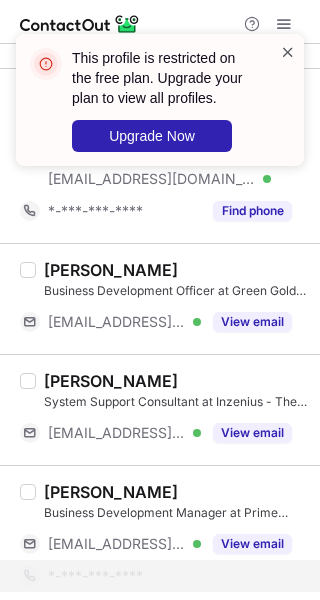 click at bounding box center (288, 52) 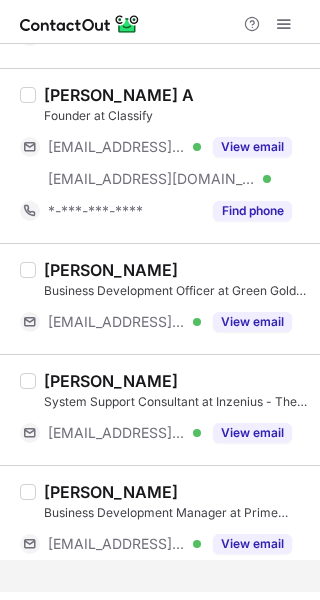 scroll, scrollTop: 2502, scrollLeft: 0, axis: vertical 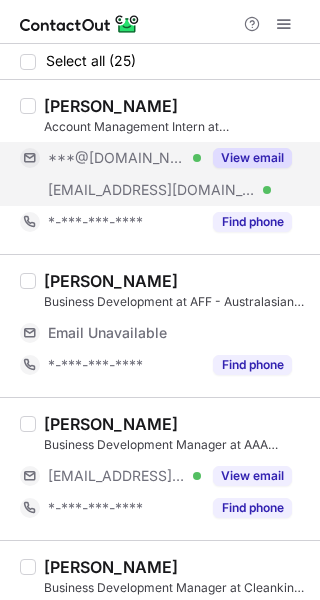 click on "View email" at bounding box center (252, 158) 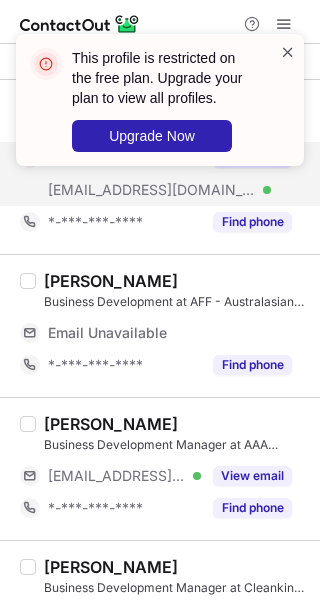 click at bounding box center (288, 52) 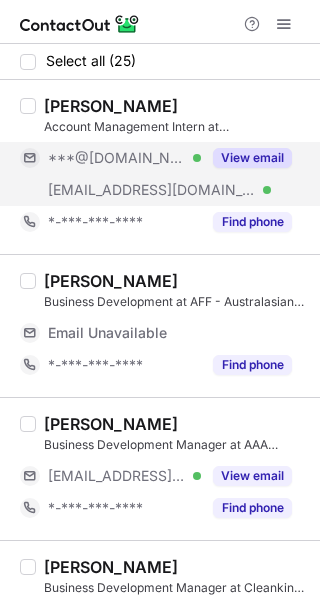 click at bounding box center [288, 52] 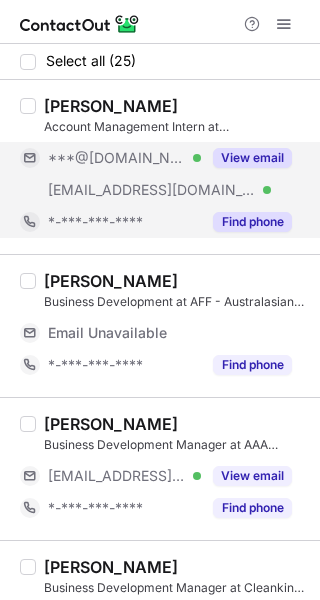 click on "Find phone" at bounding box center [252, 222] 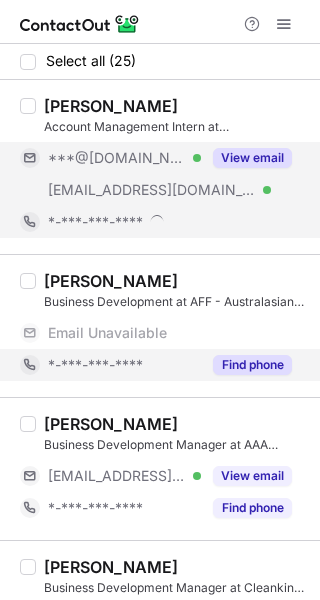 click on "Find phone" at bounding box center [252, 365] 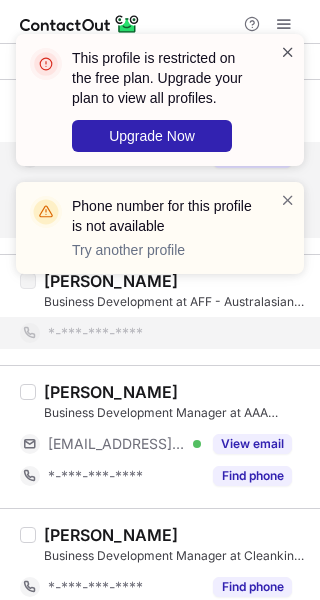 click at bounding box center [288, 52] 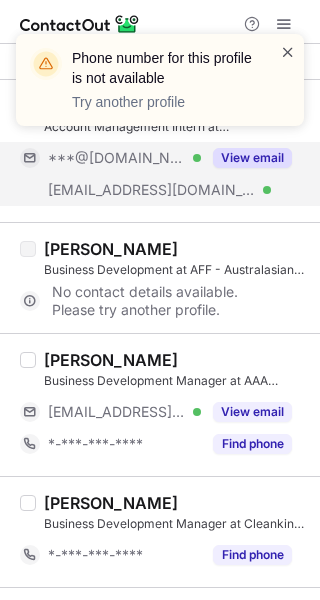 click at bounding box center [288, 52] 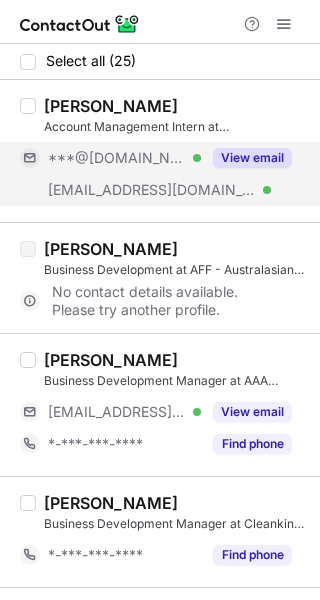 click on "View email" at bounding box center (252, 158) 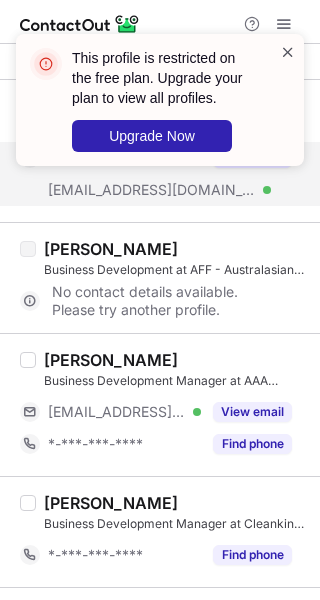 click at bounding box center (288, 52) 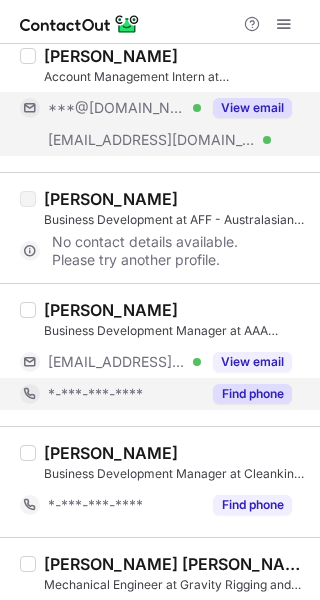 scroll, scrollTop: 133, scrollLeft: 0, axis: vertical 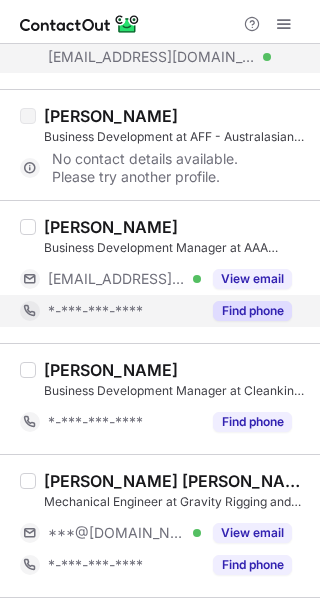click on "Find phone" at bounding box center (252, 311) 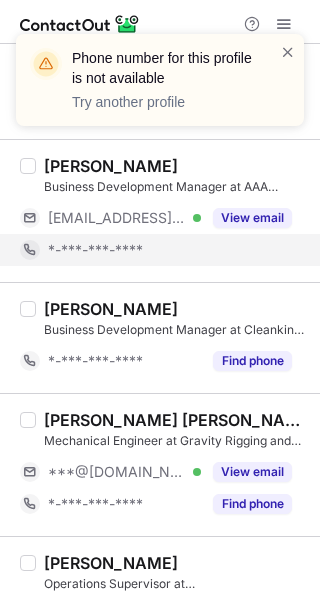 scroll, scrollTop: 266, scrollLeft: 0, axis: vertical 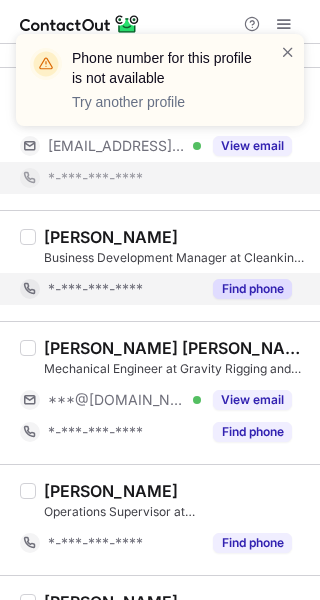 click on "Find phone" at bounding box center (252, 289) 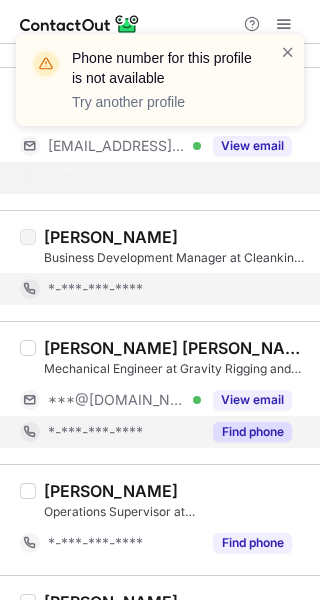click on "Find phone" at bounding box center (252, 432) 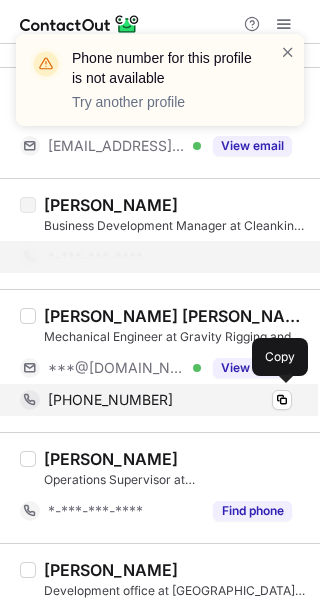 scroll, scrollTop: 400, scrollLeft: 0, axis: vertical 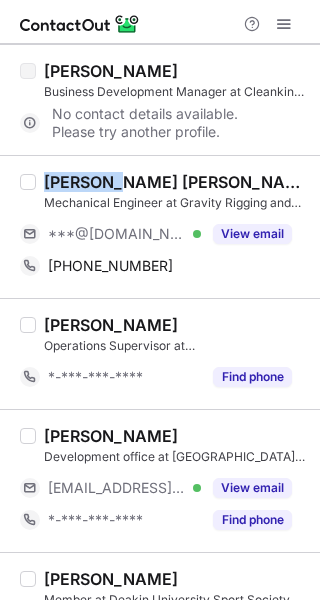 drag, startPoint x: 43, startPoint y: 182, endPoint x: 111, endPoint y: 168, distance: 69.426216 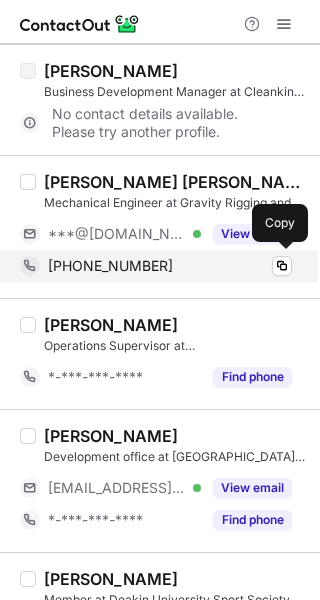 click on "+61421933882" at bounding box center [170, 266] 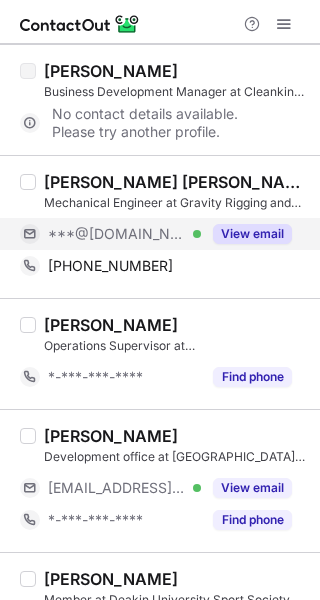click on "View email" at bounding box center [246, 234] 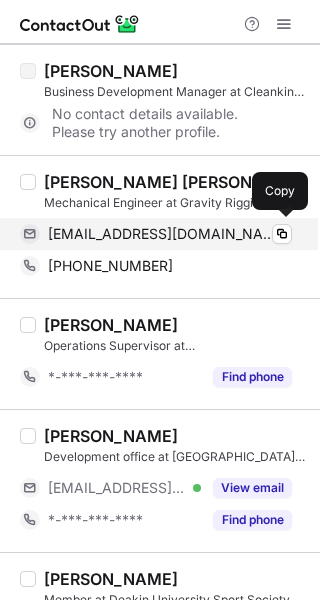 click on "puthensidhu@gmail.com Verified" at bounding box center [170, 234] 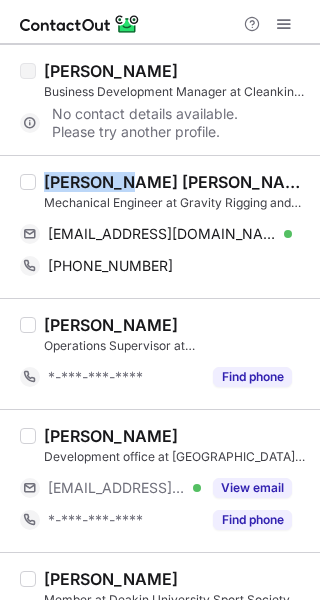 drag, startPoint x: 43, startPoint y: 177, endPoint x: 112, endPoint y: 182, distance: 69.18092 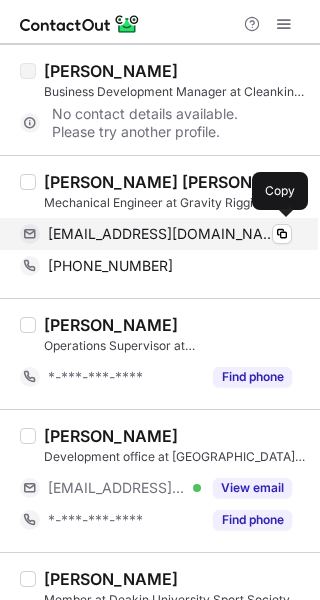 click on "puthensidhu@gmail.com" at bounding box center (162, 234) 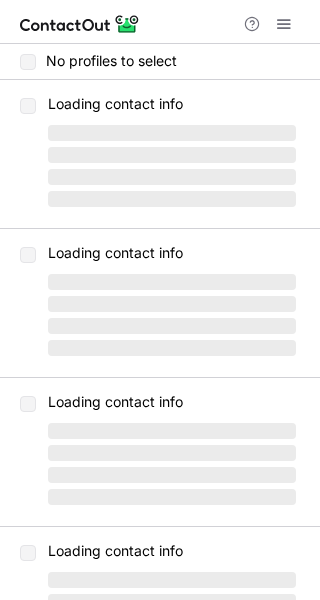 scroll, scrollTop: 0, scrollLeft: 0, axis: both 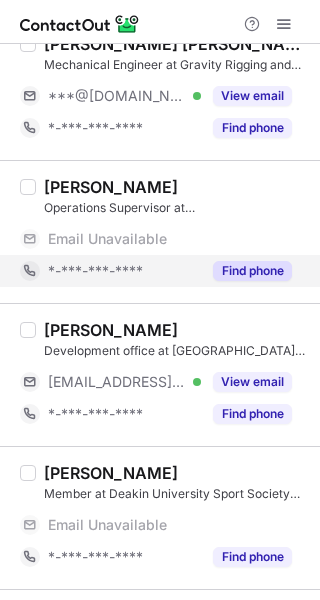 click on "Find phone" at bounding box center [252, 271] 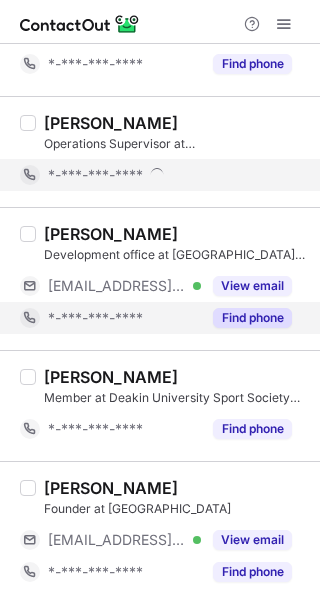 scroll, scrollTop: 602, scrollLeft: 0, axis: vertical 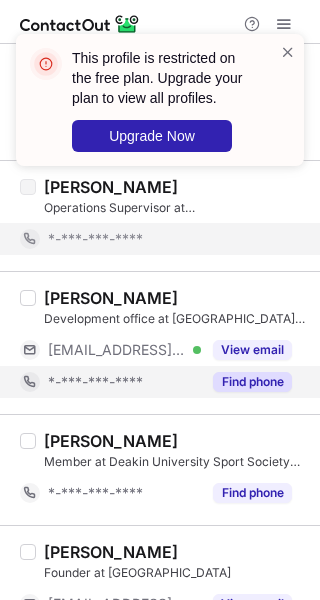 click on "Find phone" at bounding box center (252, 382) 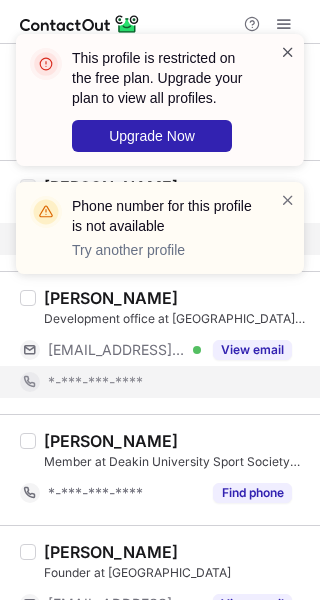 click at bounding box center (288, 52) 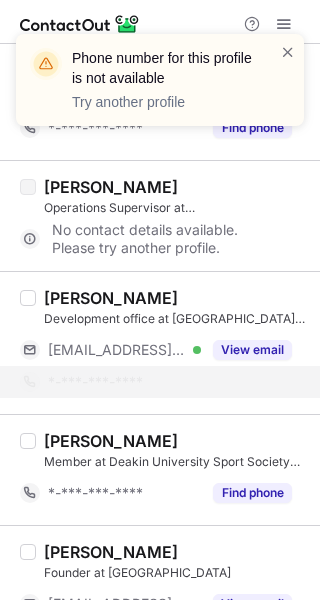 click on "This profile is restricted on the free plan. Upgrade your plan to view all profiles. Upgrade Now Phone number for this profile is not available Try another profile" at bounding box center [160, 88] 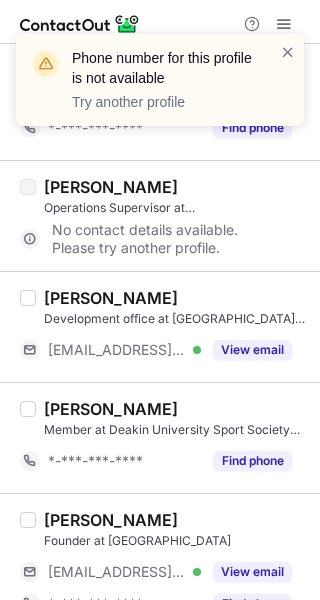 click on "Phone number for this profile is not available Try another profile" at bounding box center [160, 88] 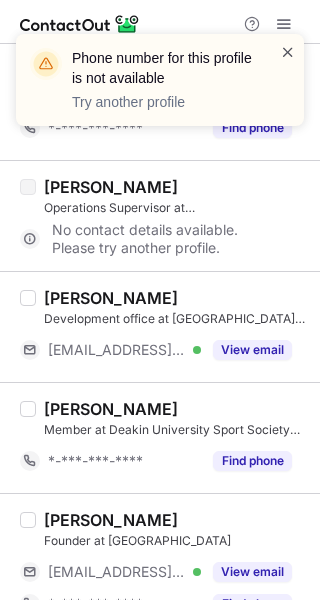 click at bounding box center (288, 52) 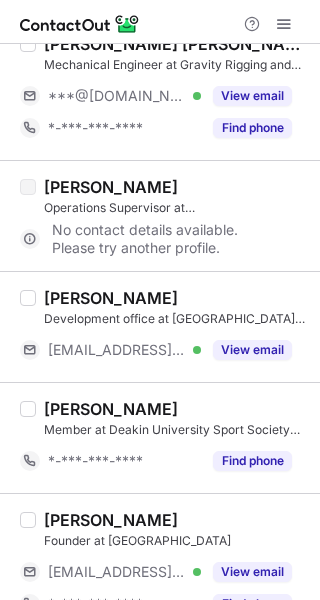 click on "Phone number for this profile is not available Try another profile" at bounding box center [160, 88] 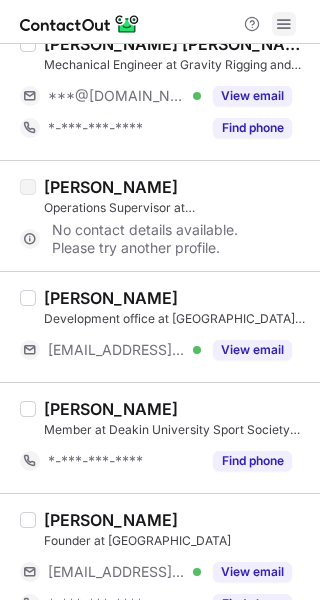 click at bounding box center [284, 24] 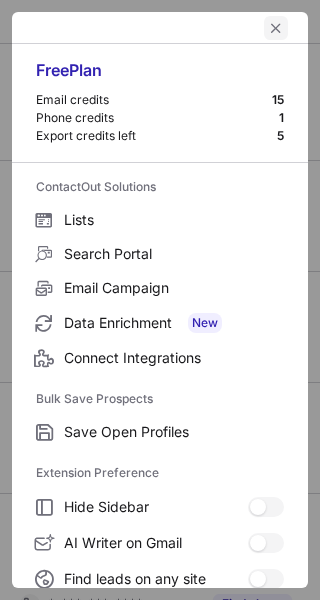 click at bounding box center [276, 28] 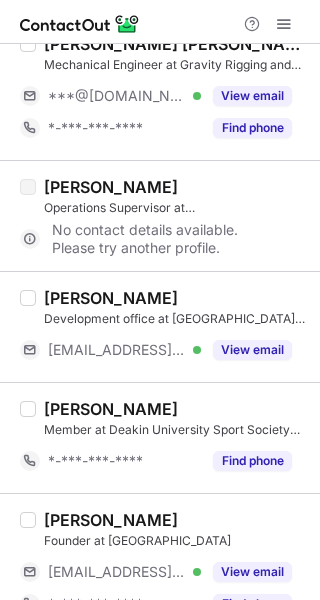 scroll, scrollTop: 736, scrollLeft: 0, axis: vertical 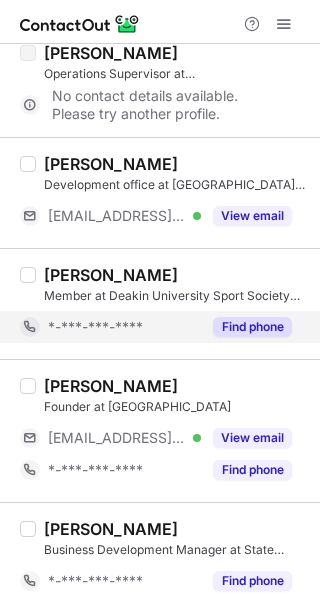 click on "Find phone" at bounding box center [252, 327] 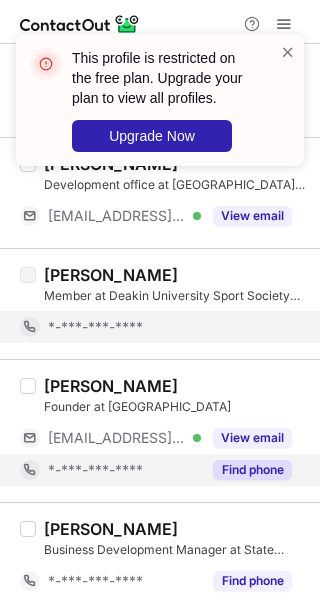 click on "Find phone" at bounding box center (252, 470) 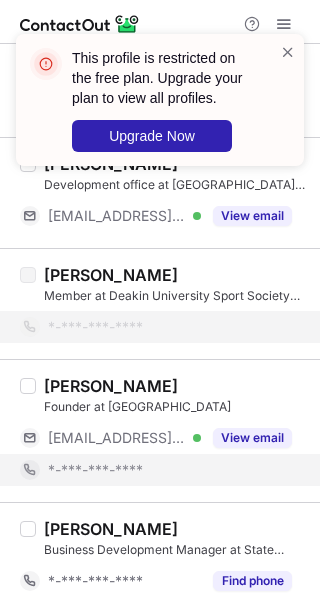 scroll, scrollTop: 869, scrollLeft: 0, axis: vertical 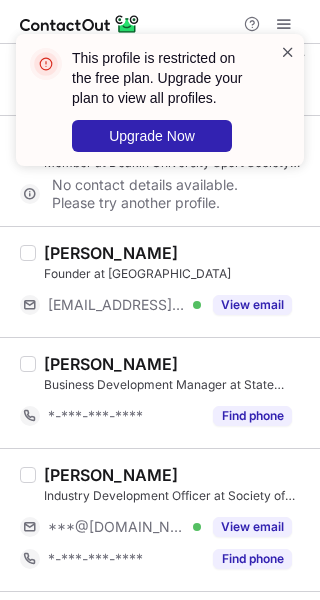 click at bounding box center [288, 52] 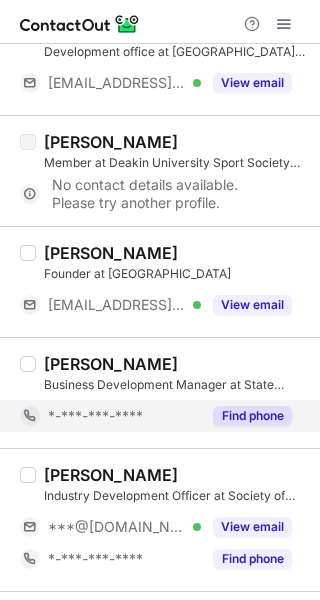click on "Find phone" at bounding box center (252, 416) 